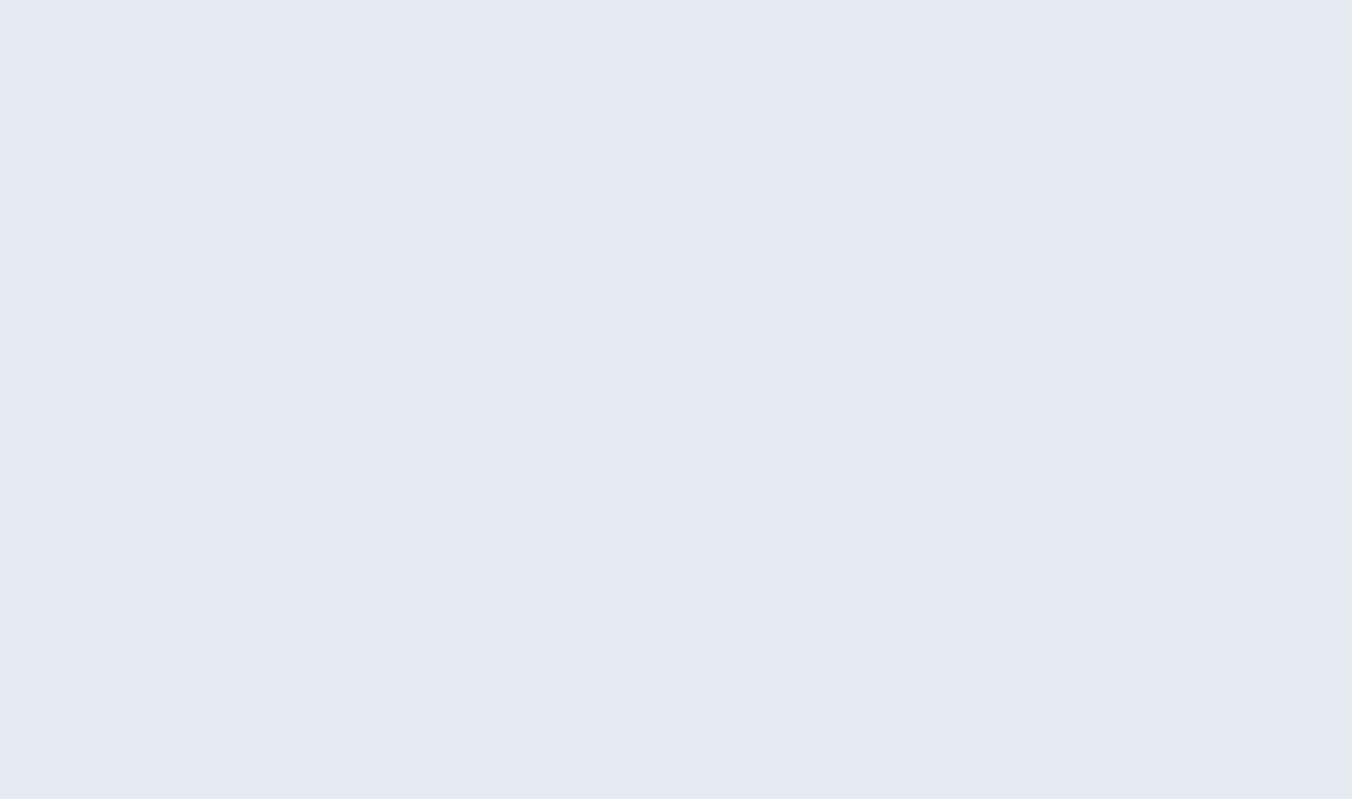 scroll, scrollTop: 0, scrollLeft: 0, axis: both 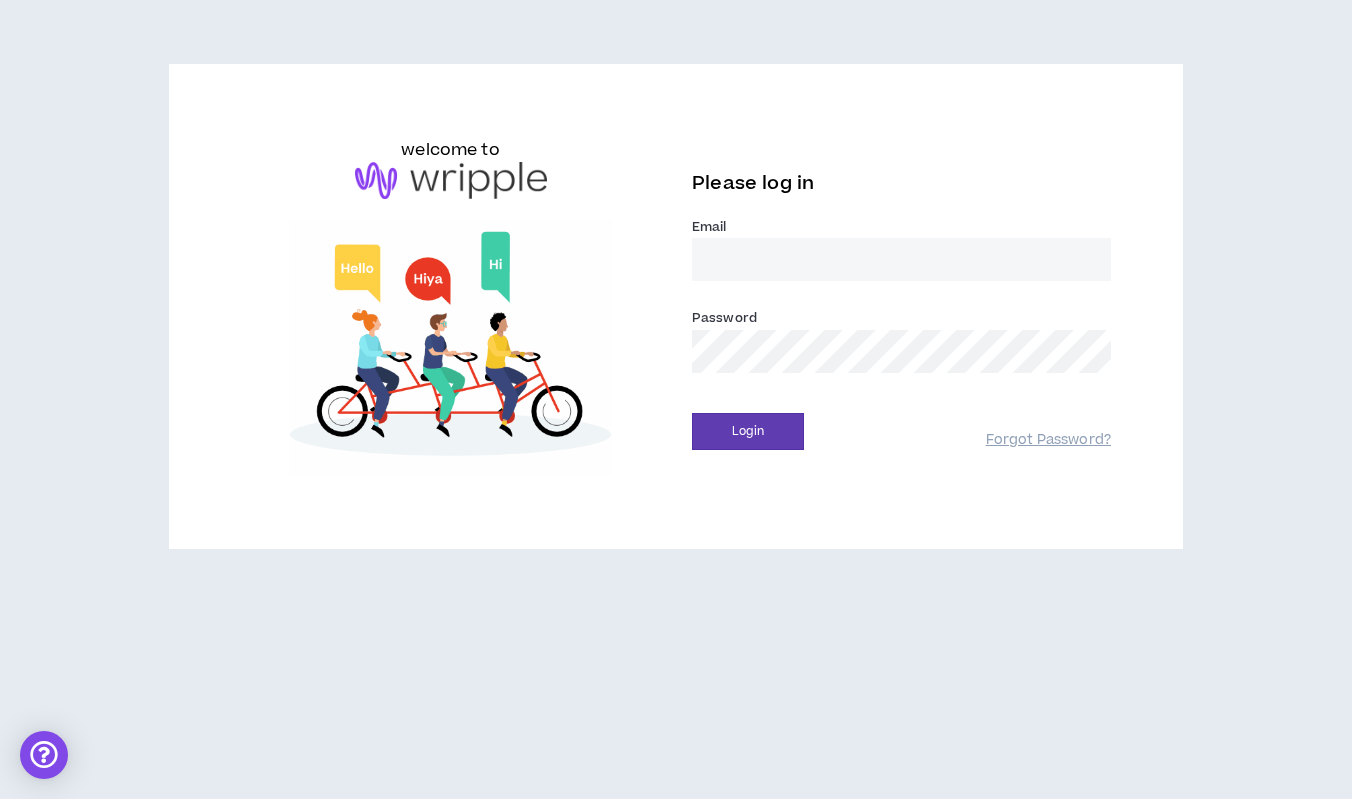 click on "Email  *" at bounding box center (901, 259) 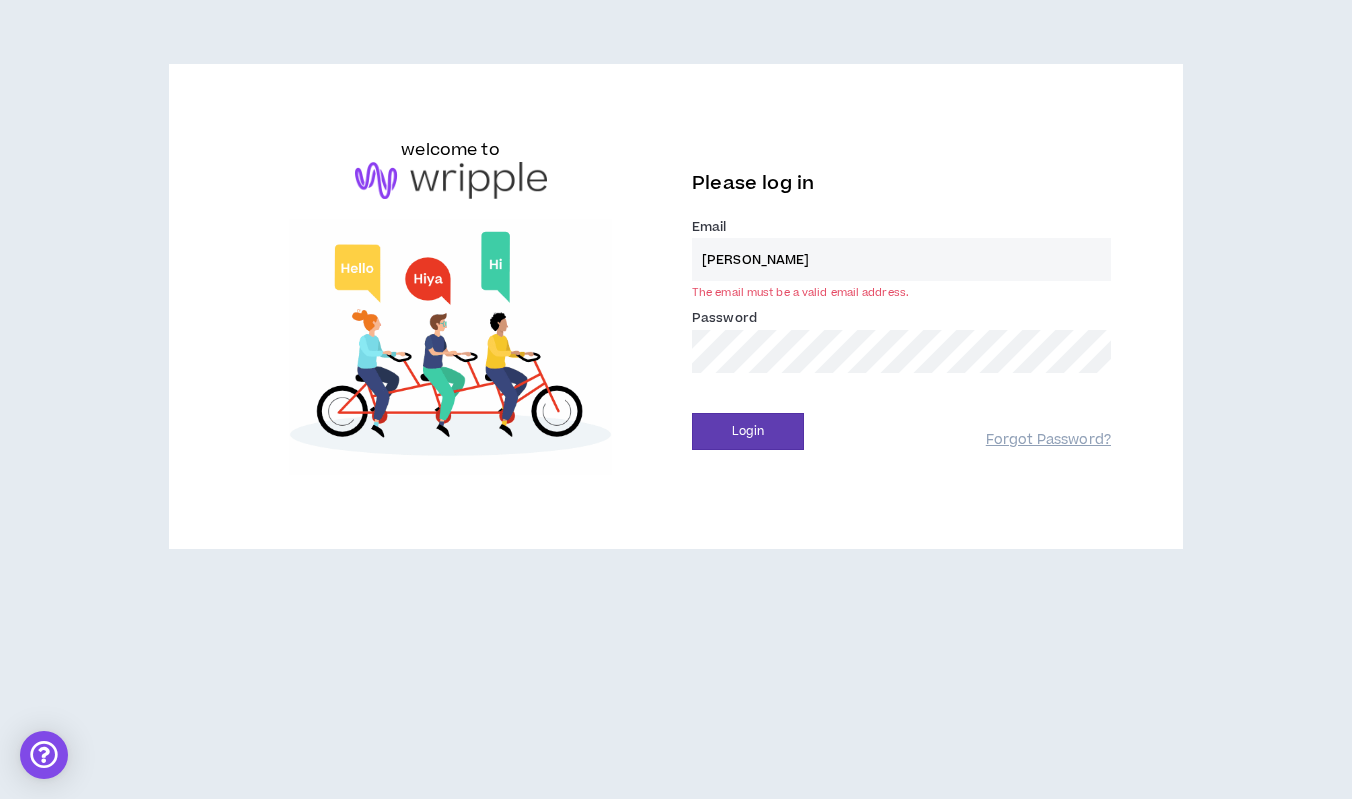 click on "[PERSON_NAME]" at bounding box center [901, 259] 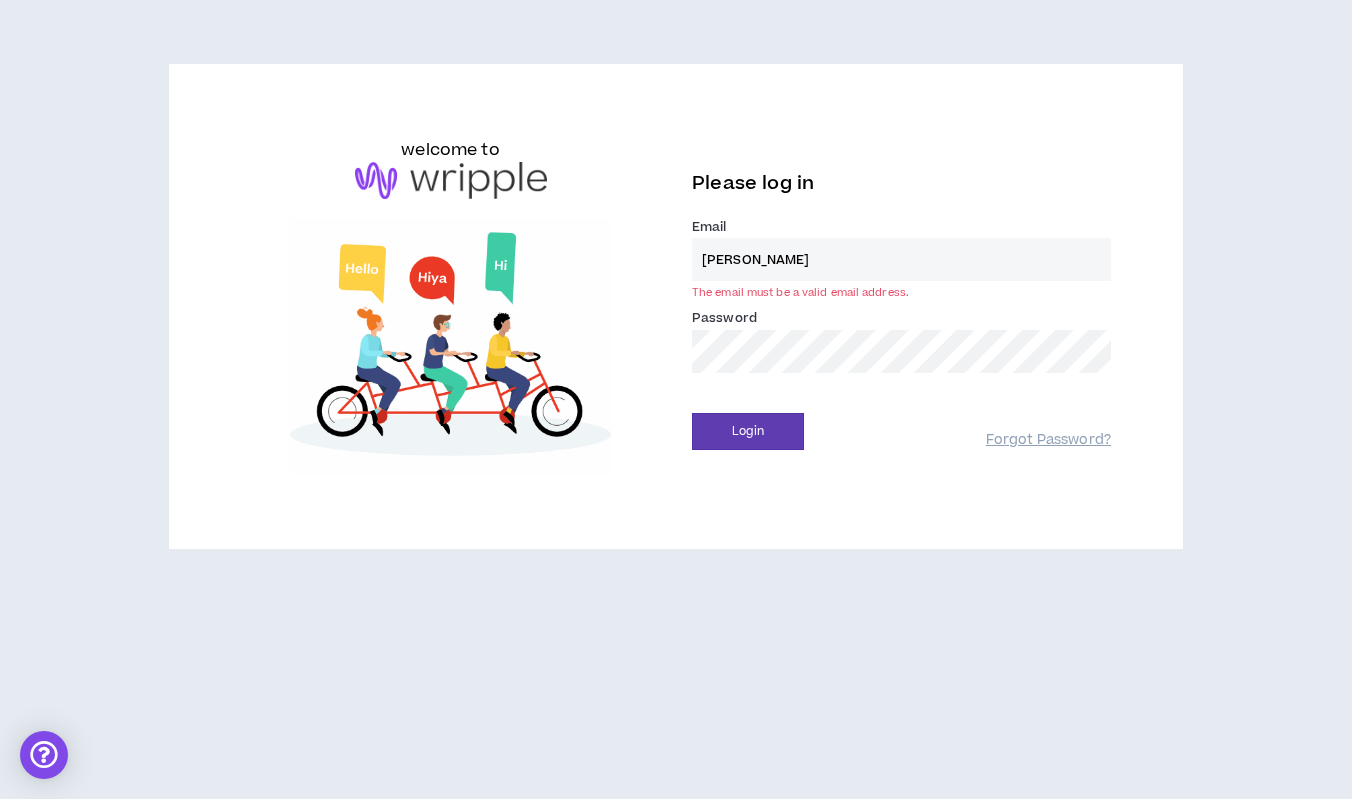 type on "[PERSON_NAME][EMAIL_ADDRESS][DOMAIN_NAME]" 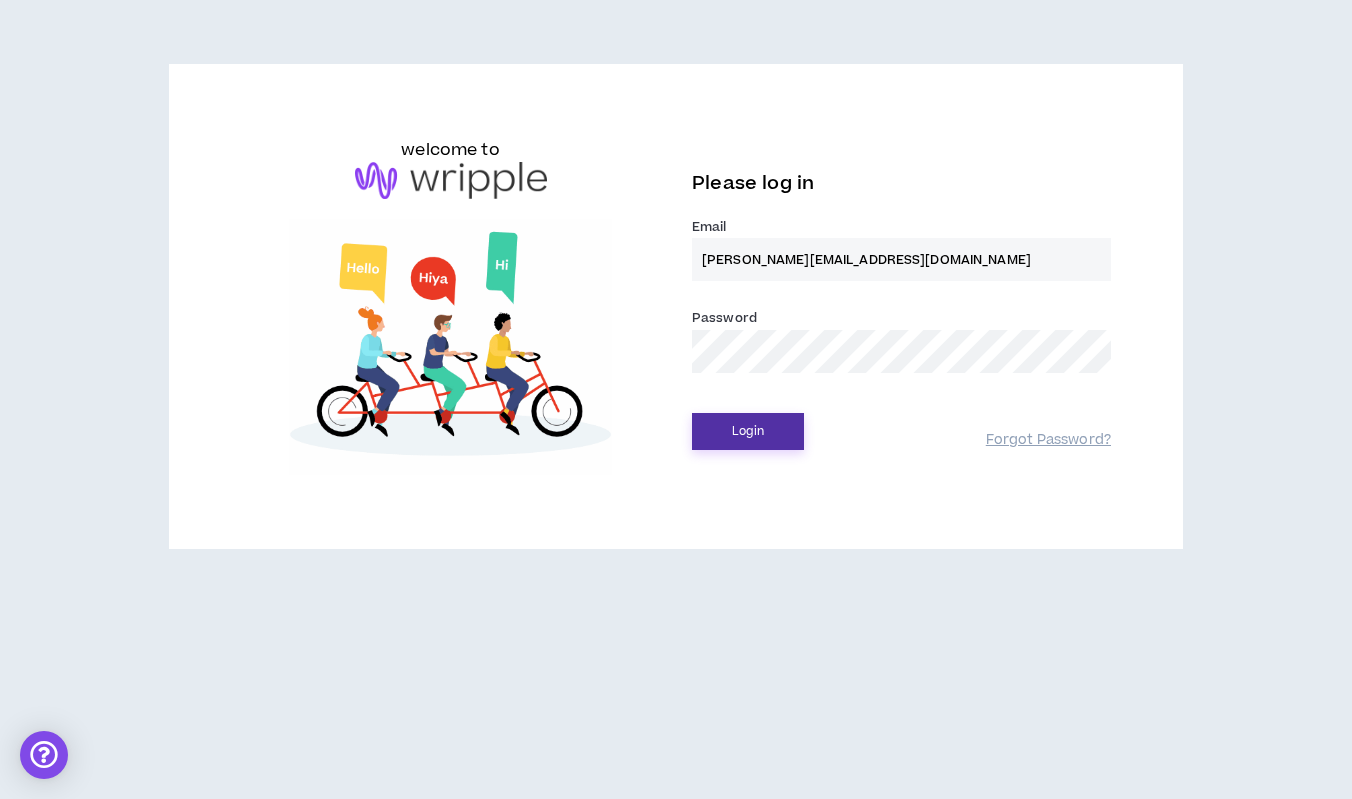 click on "Login" at bounding box center [748, 431] 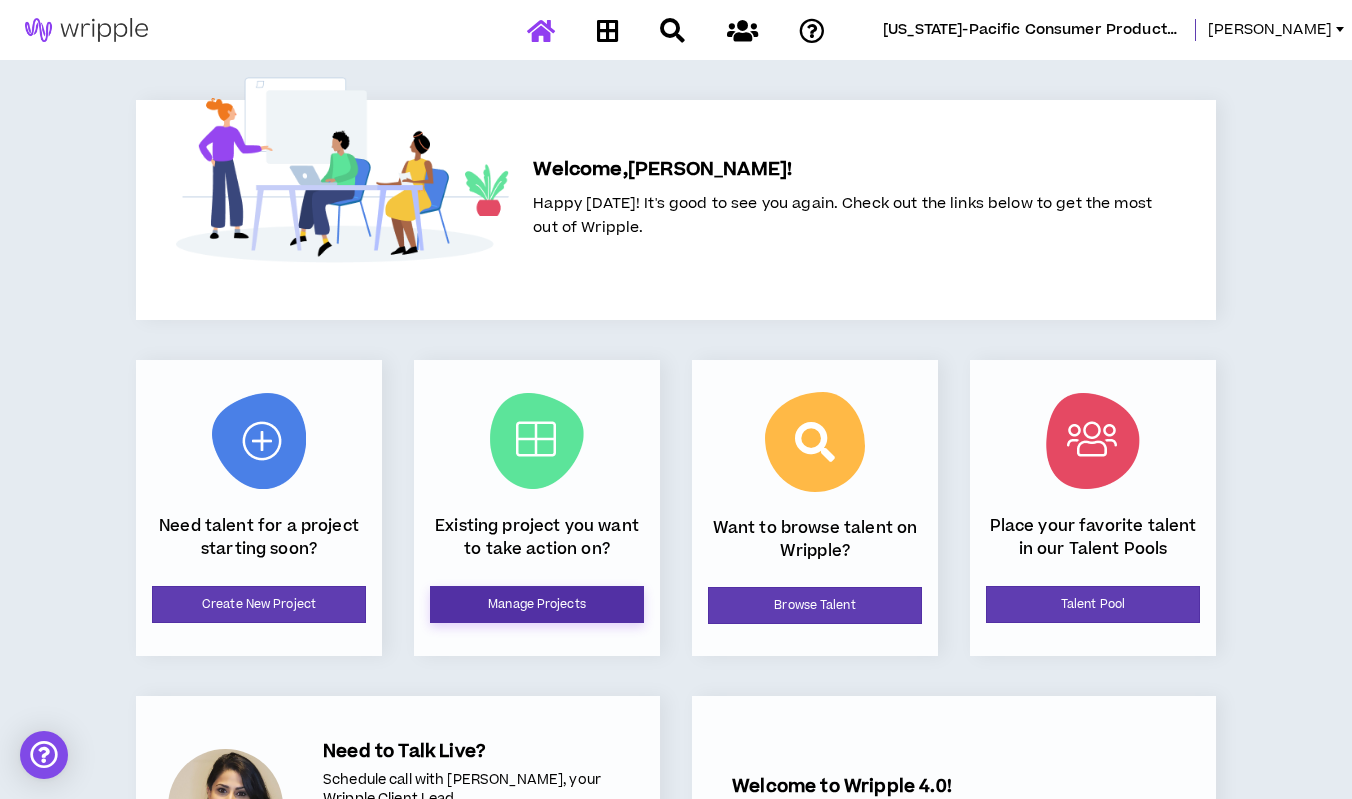 click on "Manage Projects" at bounding box center [537, 604] 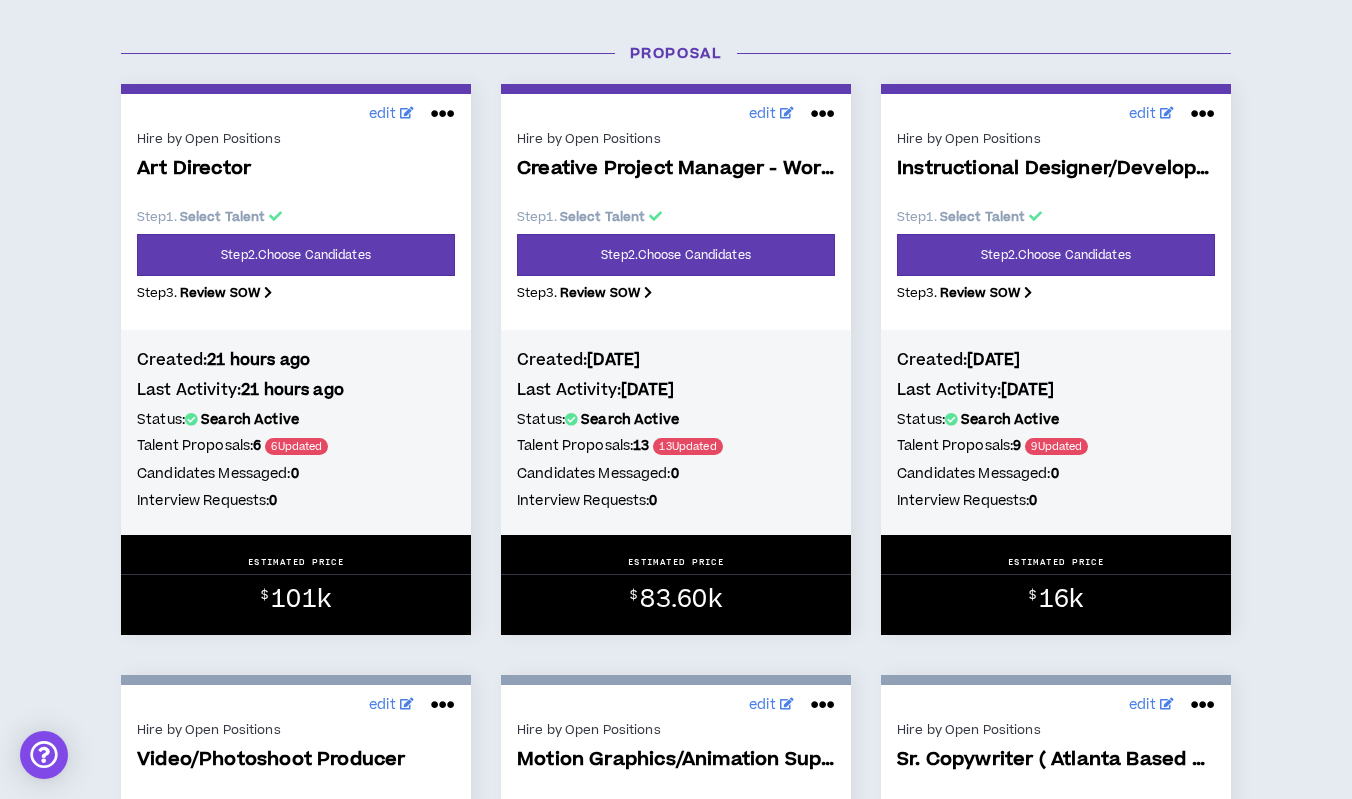 scroll, scrollTop: 963, scrollLeft: 0, axis: vertical 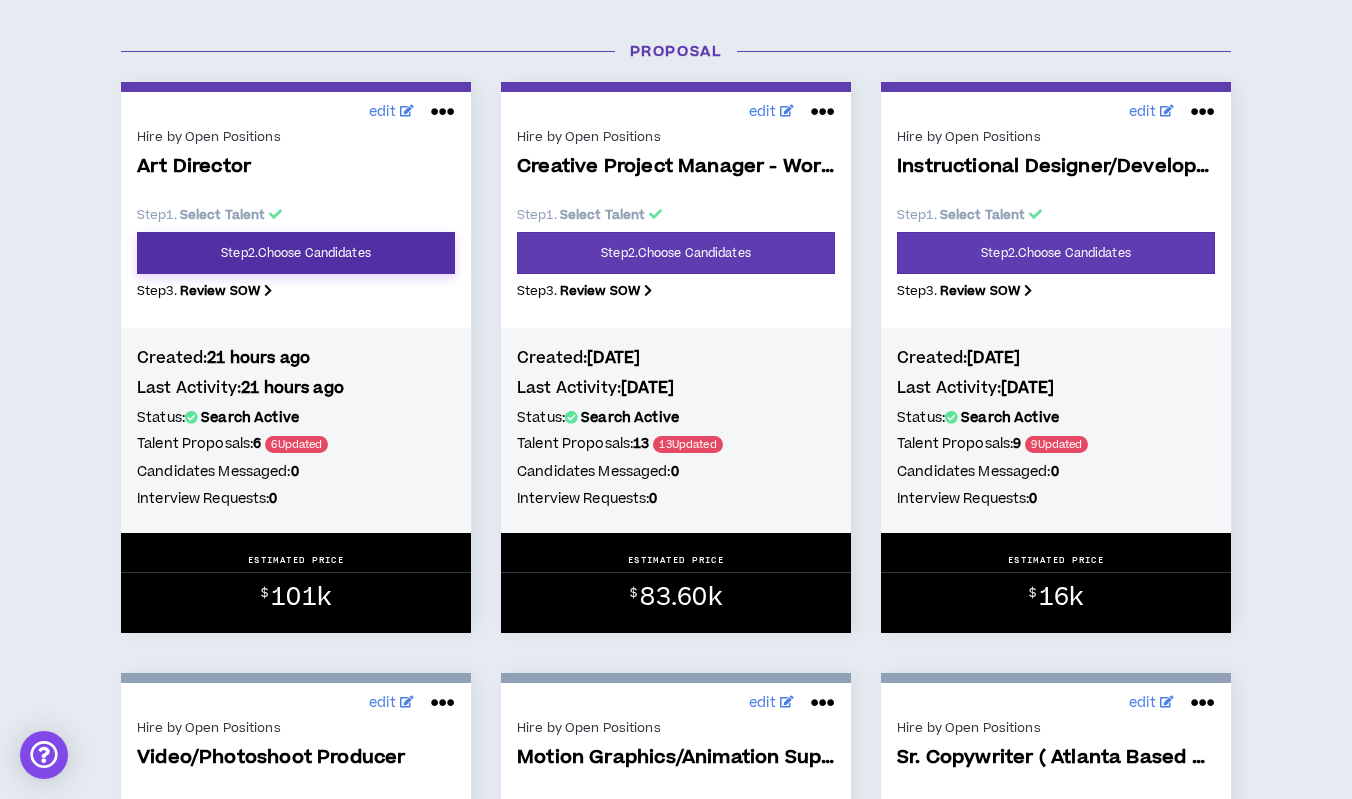 click on "Step  2 .  Choose Candidates" at bounding box center (296, 253) 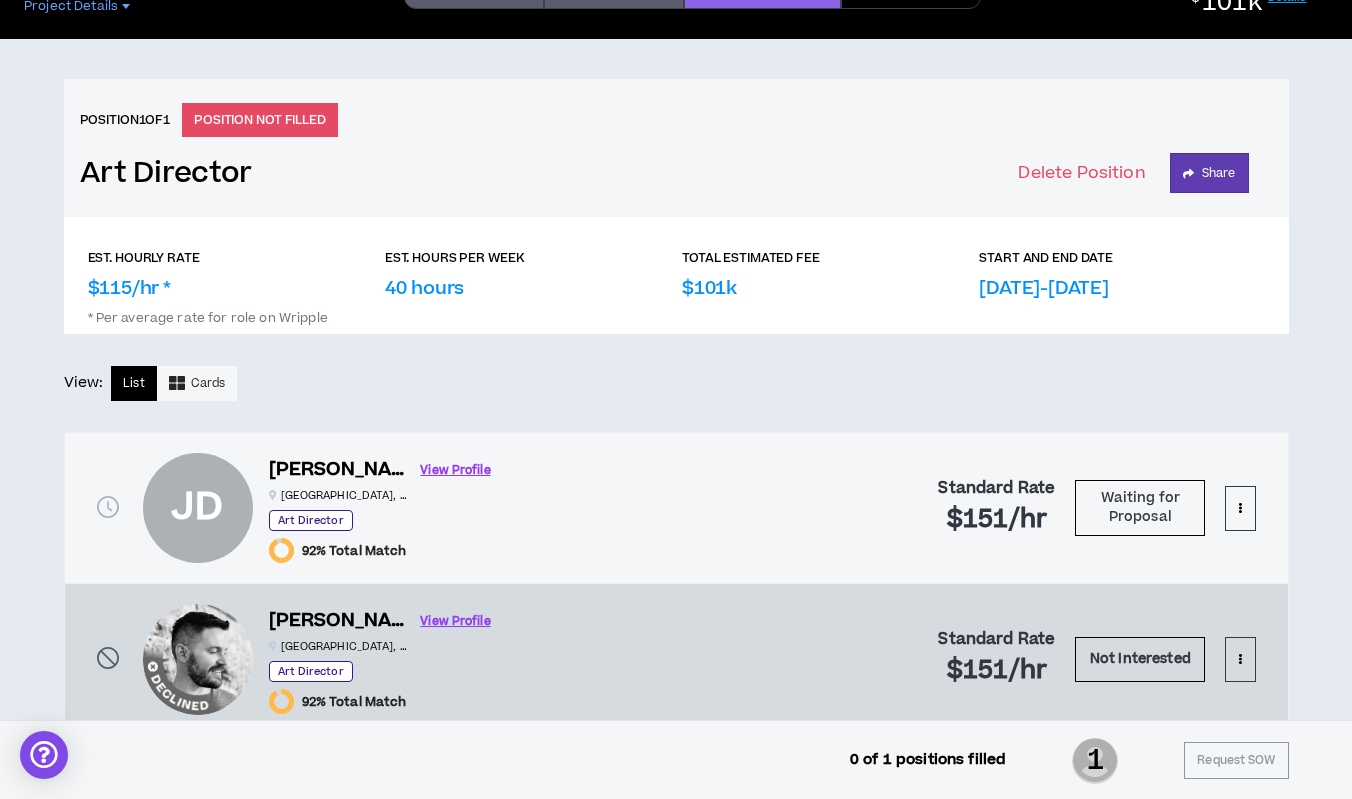 scroll, scrollTop: 176, scrollLeft: 0, axis: vertical 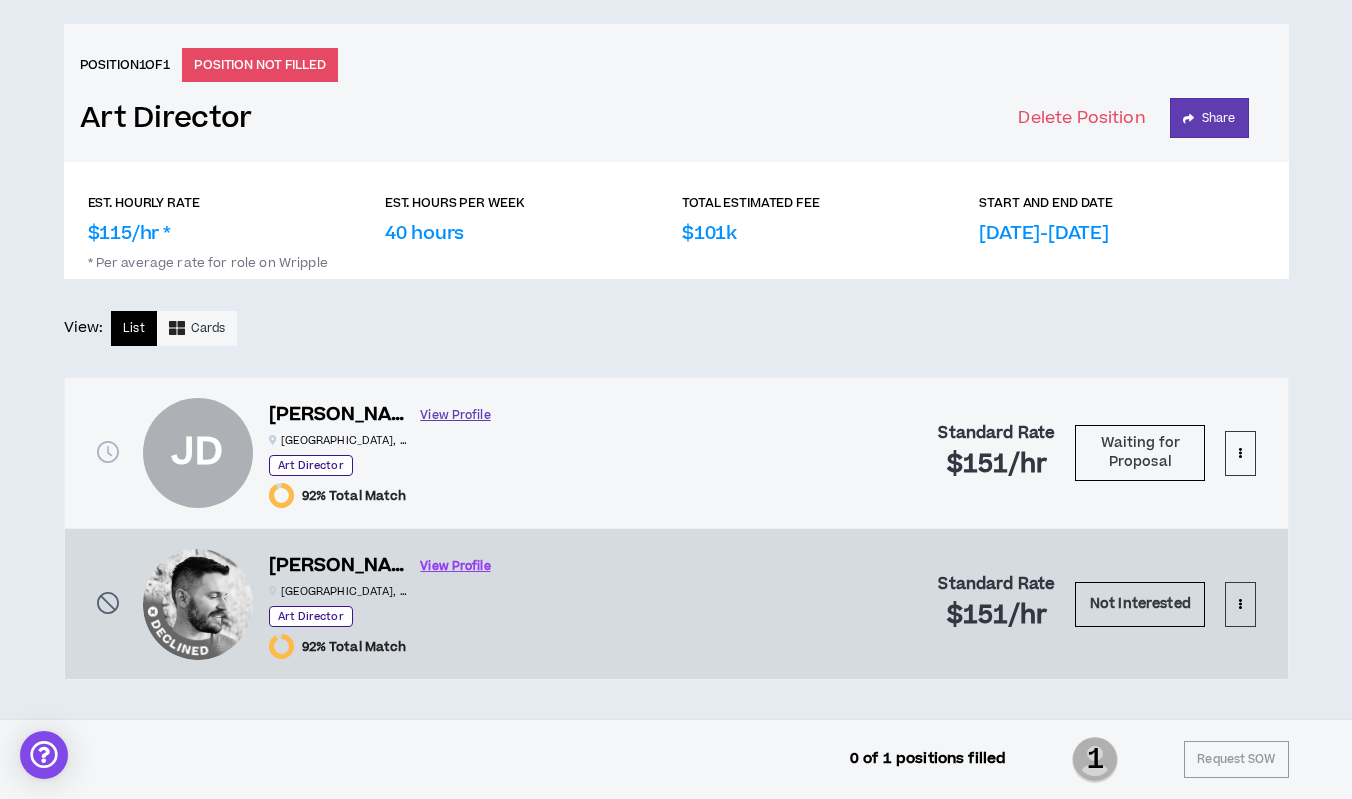 click on "View Profile" at bounding box center [456, 415] 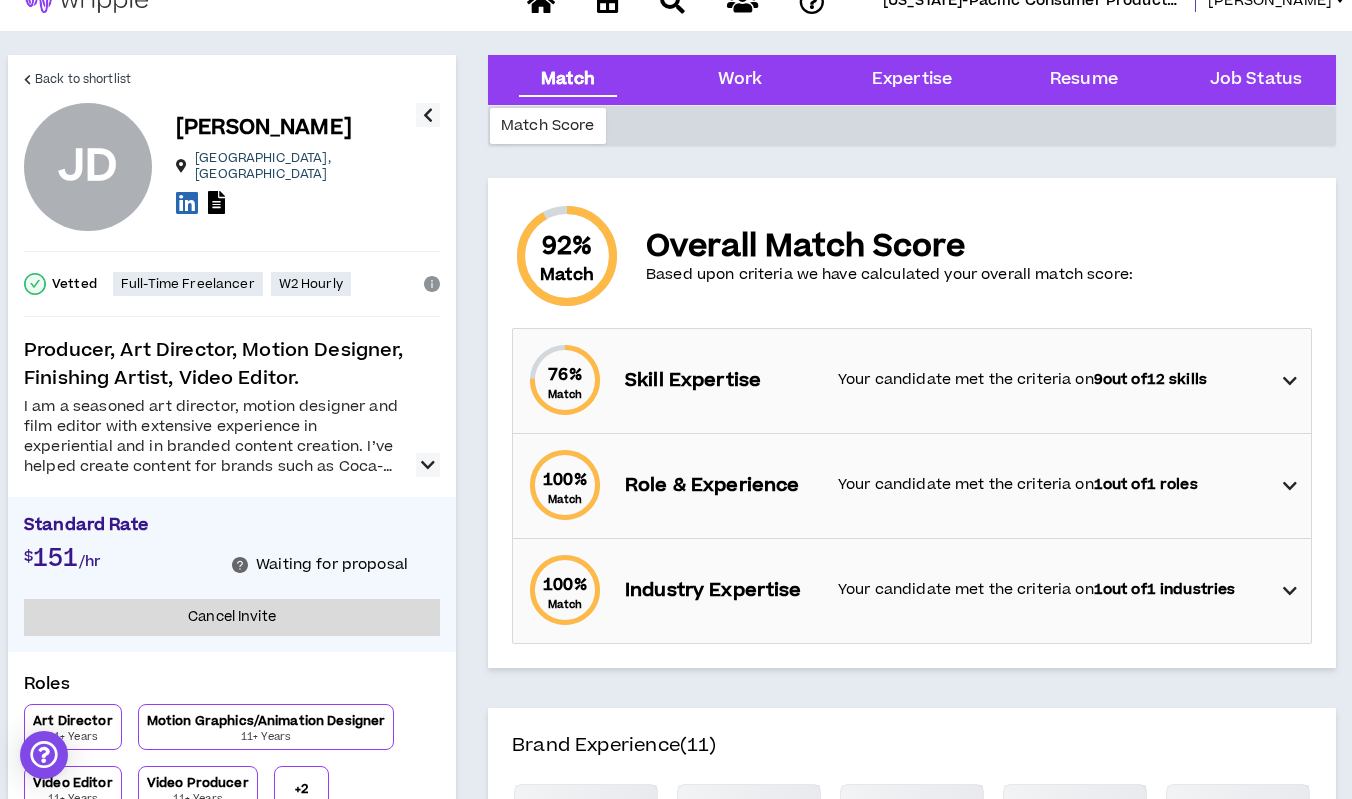 scroll, scrollTop: 36, scrollLeft: 0, axis: vertical 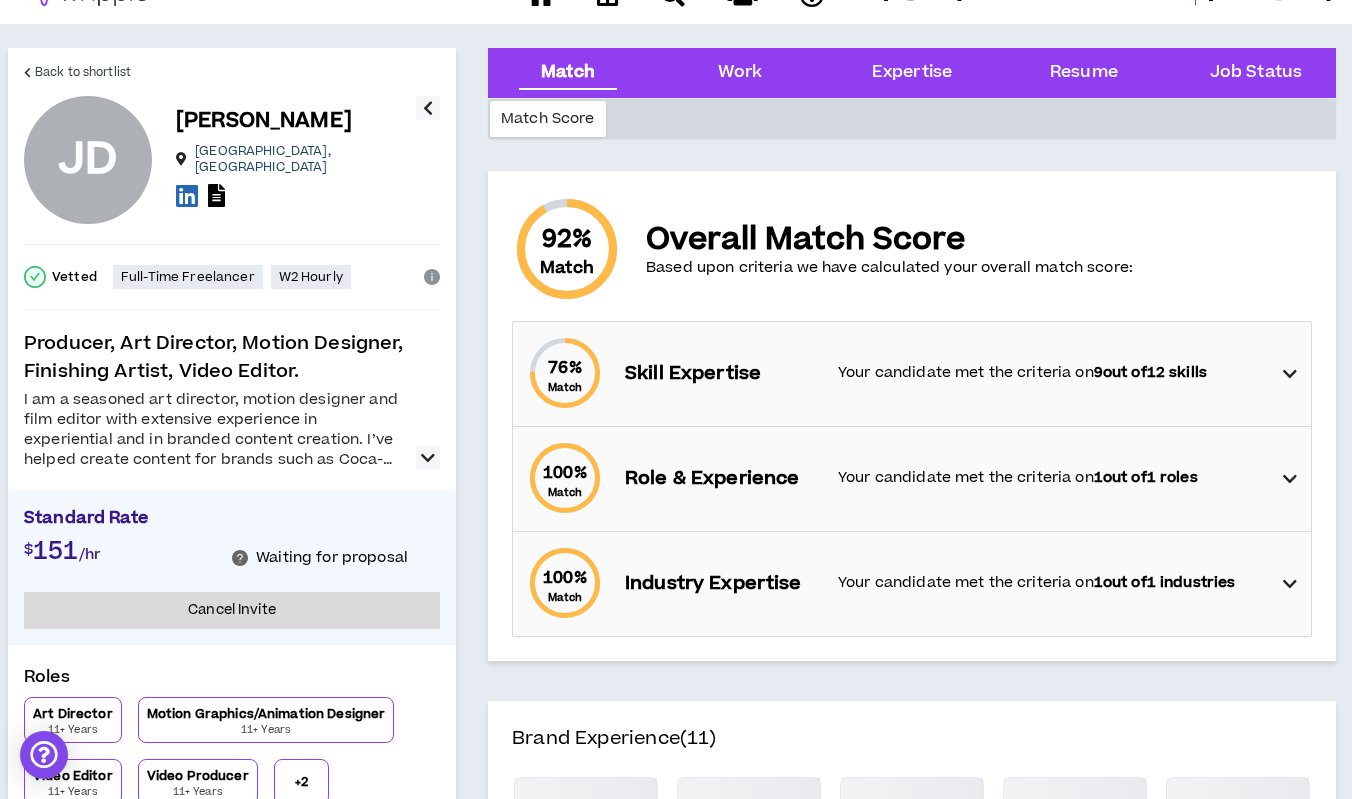 click at bounding box center (428, 458) 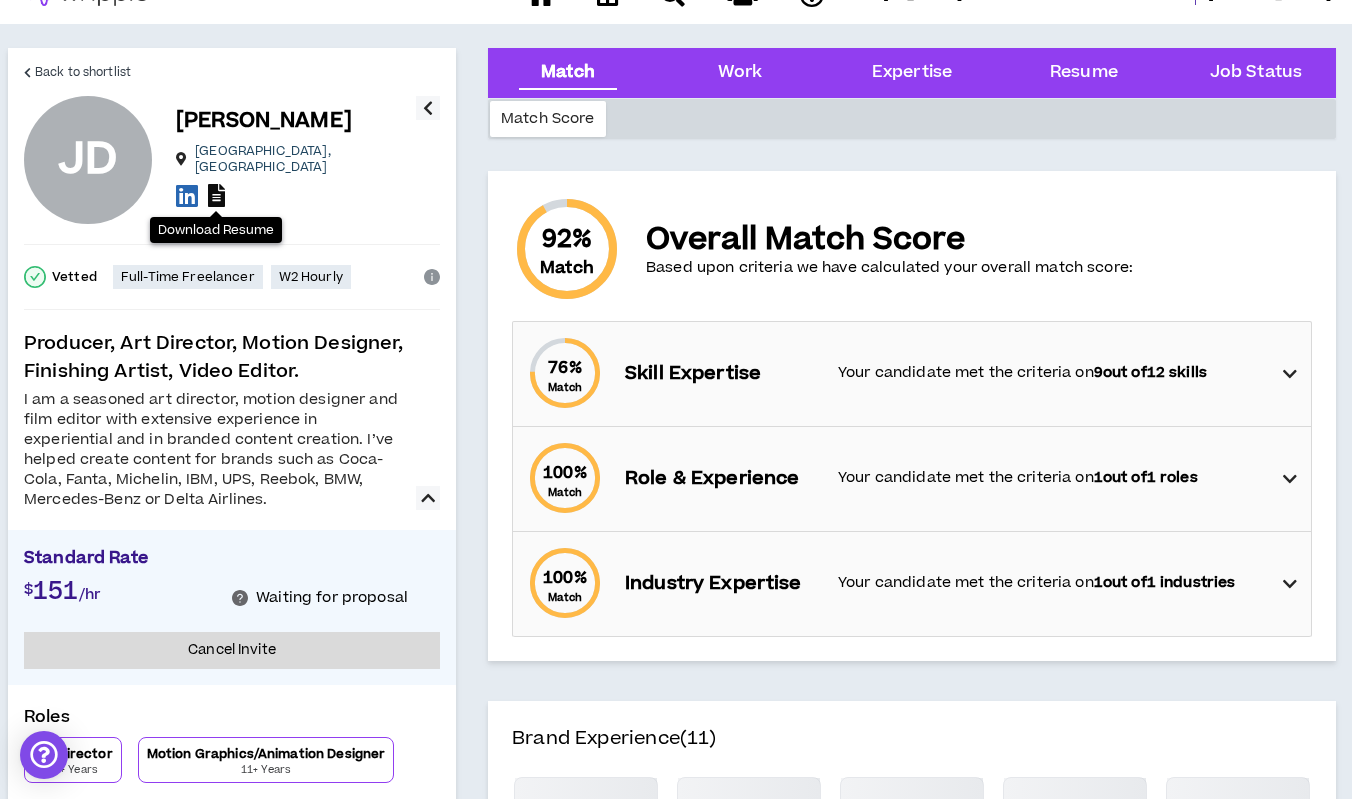 click at bounding box center [216, 195] 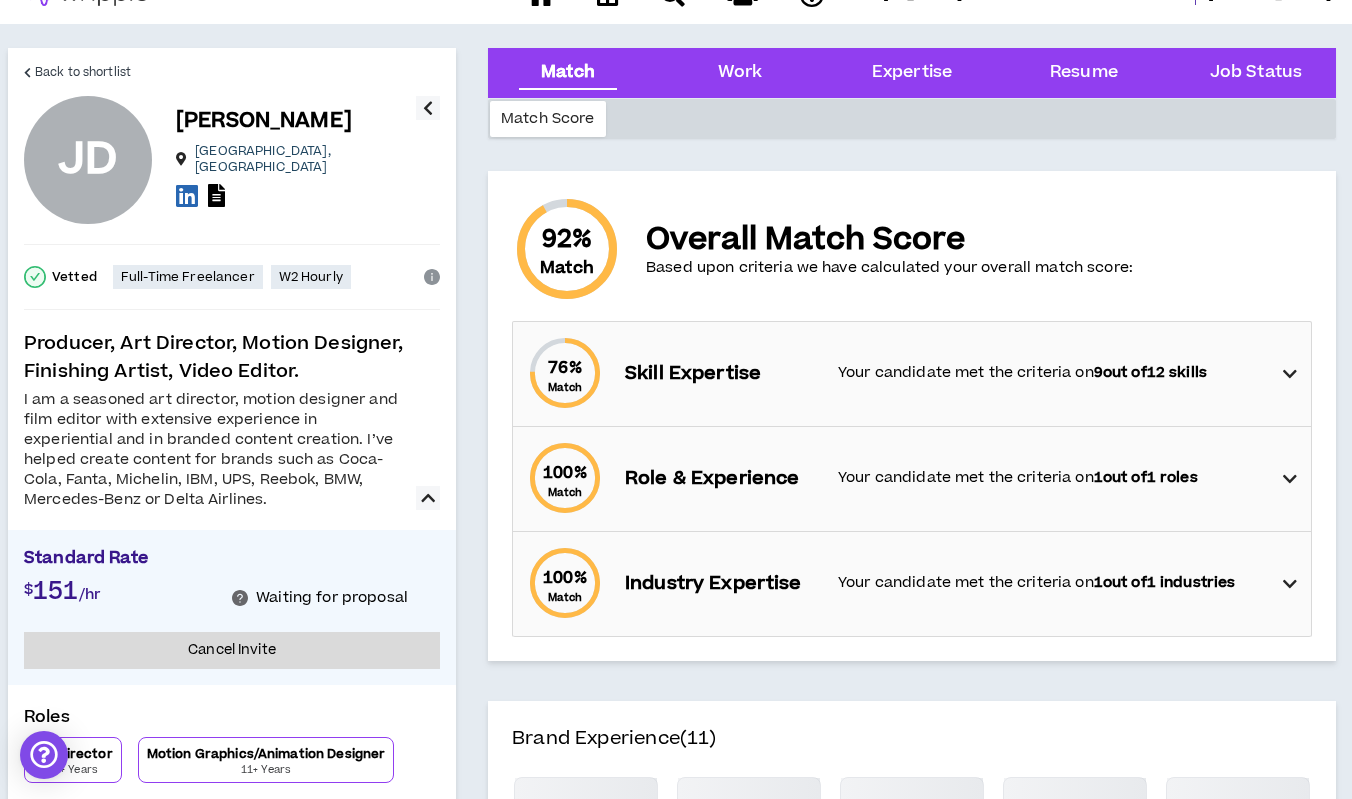 scroll, scrollTop: 0, scrollLeft: 0, axis: both 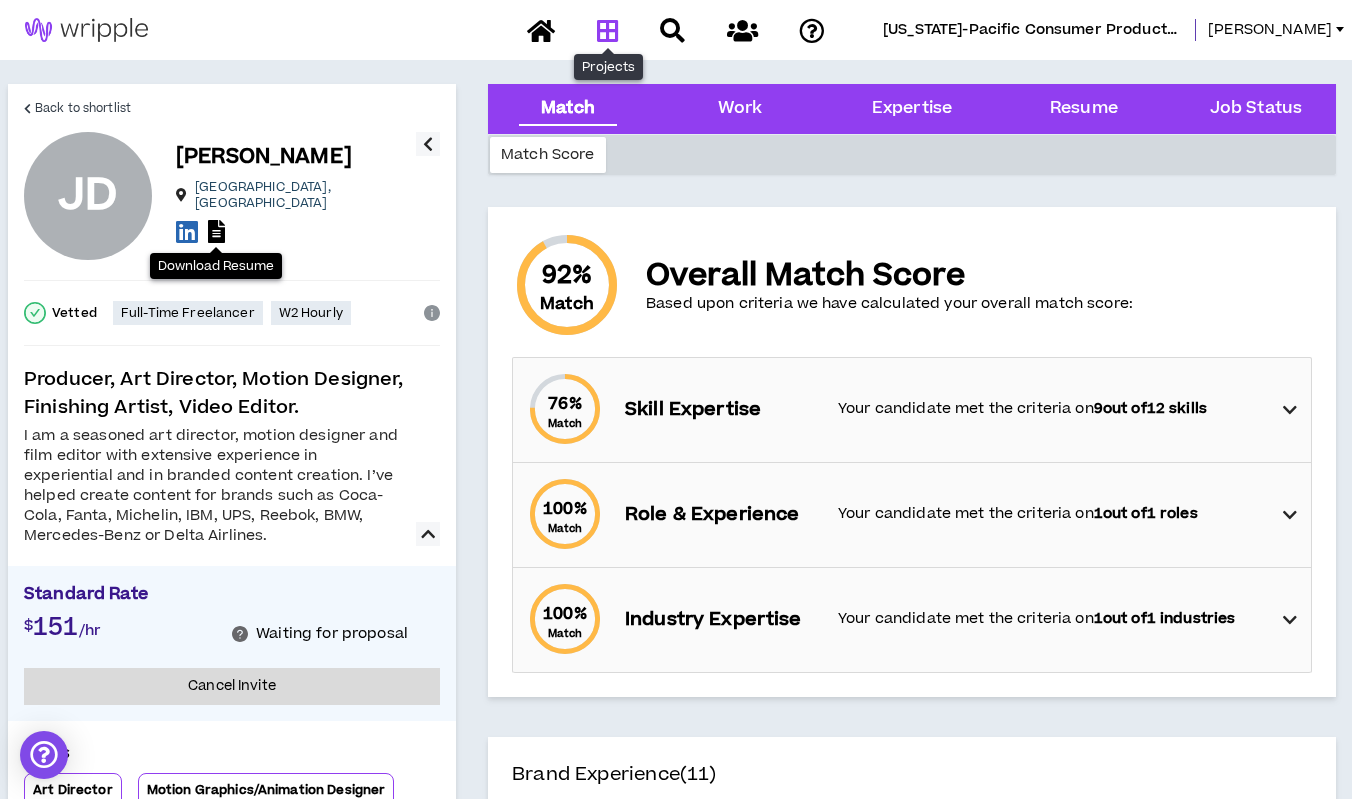 click at bounding box center (608, 30) 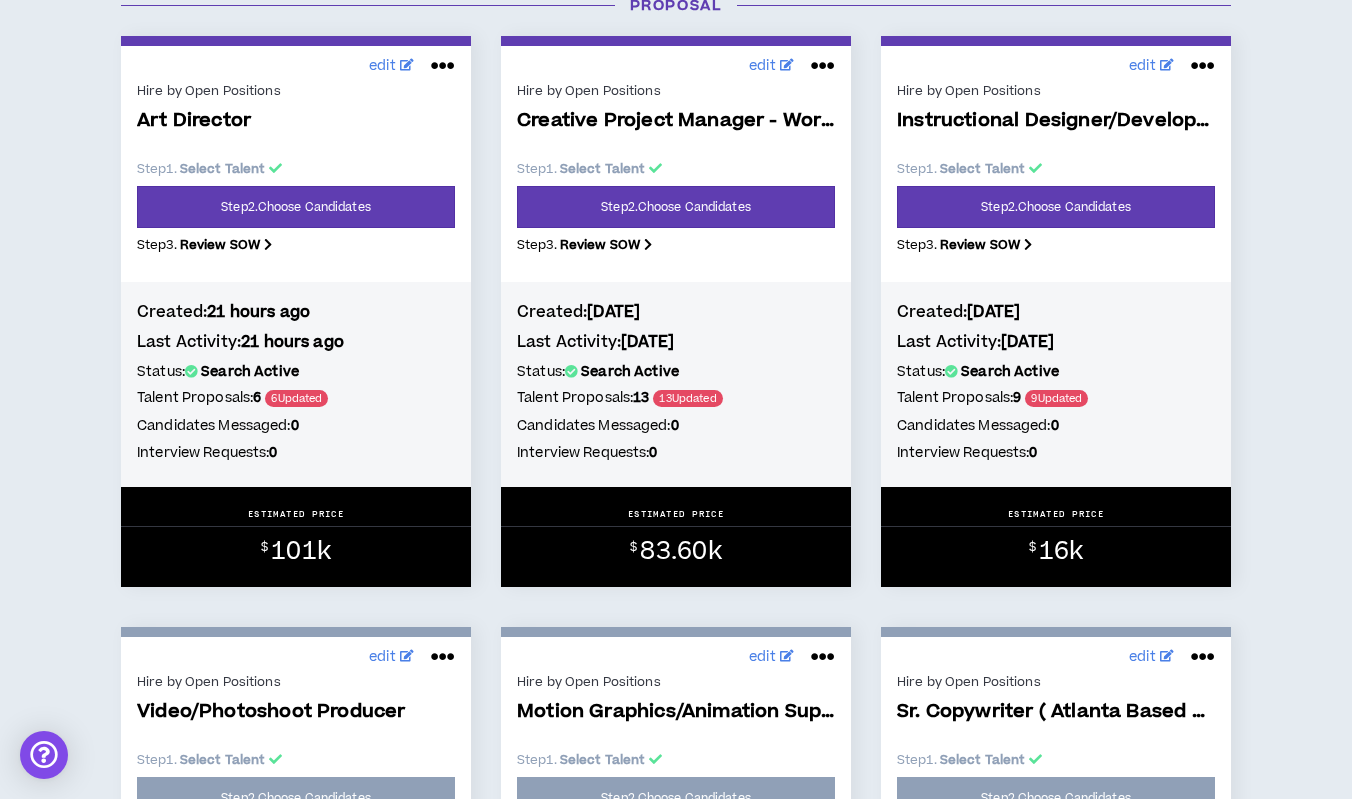 scroll, scrollTop: 1044, scrollLeft: 0, axis: vertical 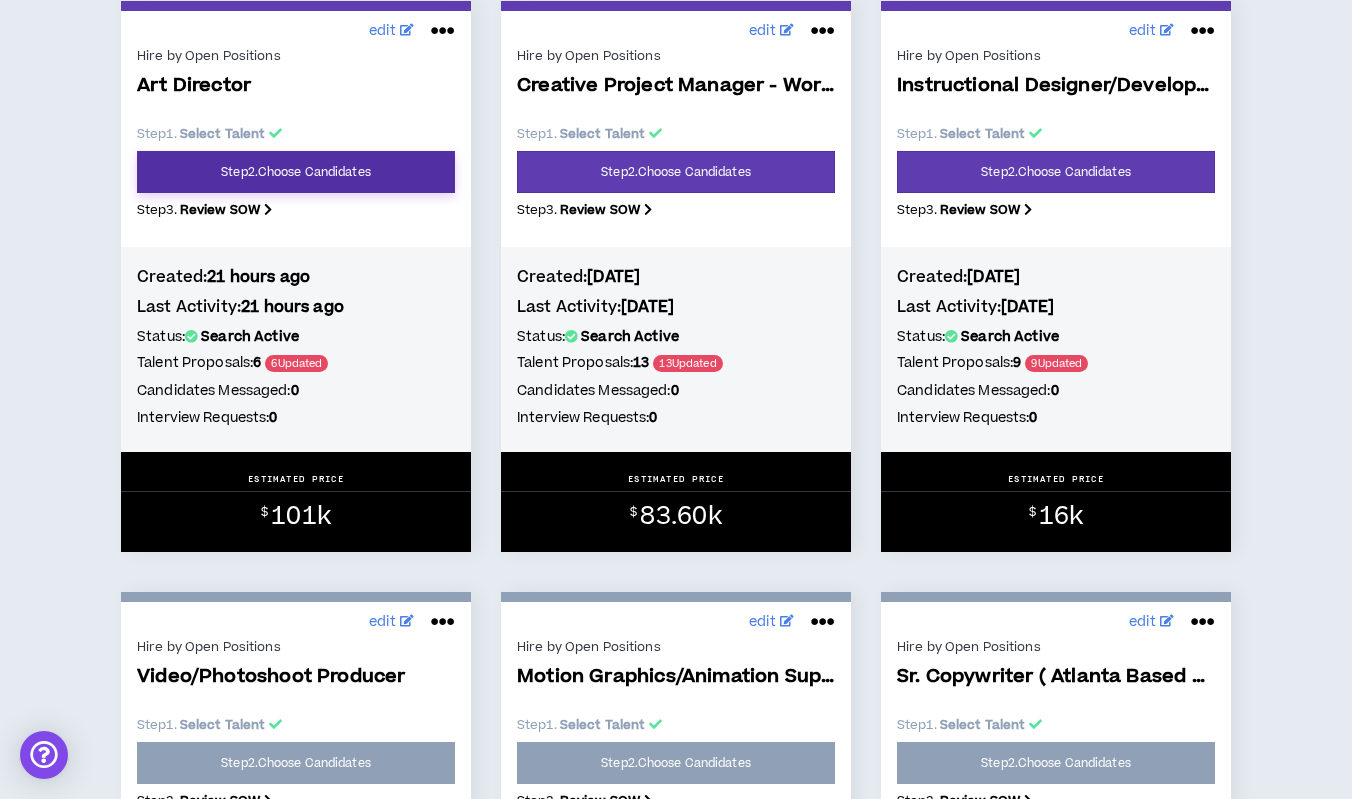 click on "Step  2 .  Choose Candidates" at bounding box center (296, 172) 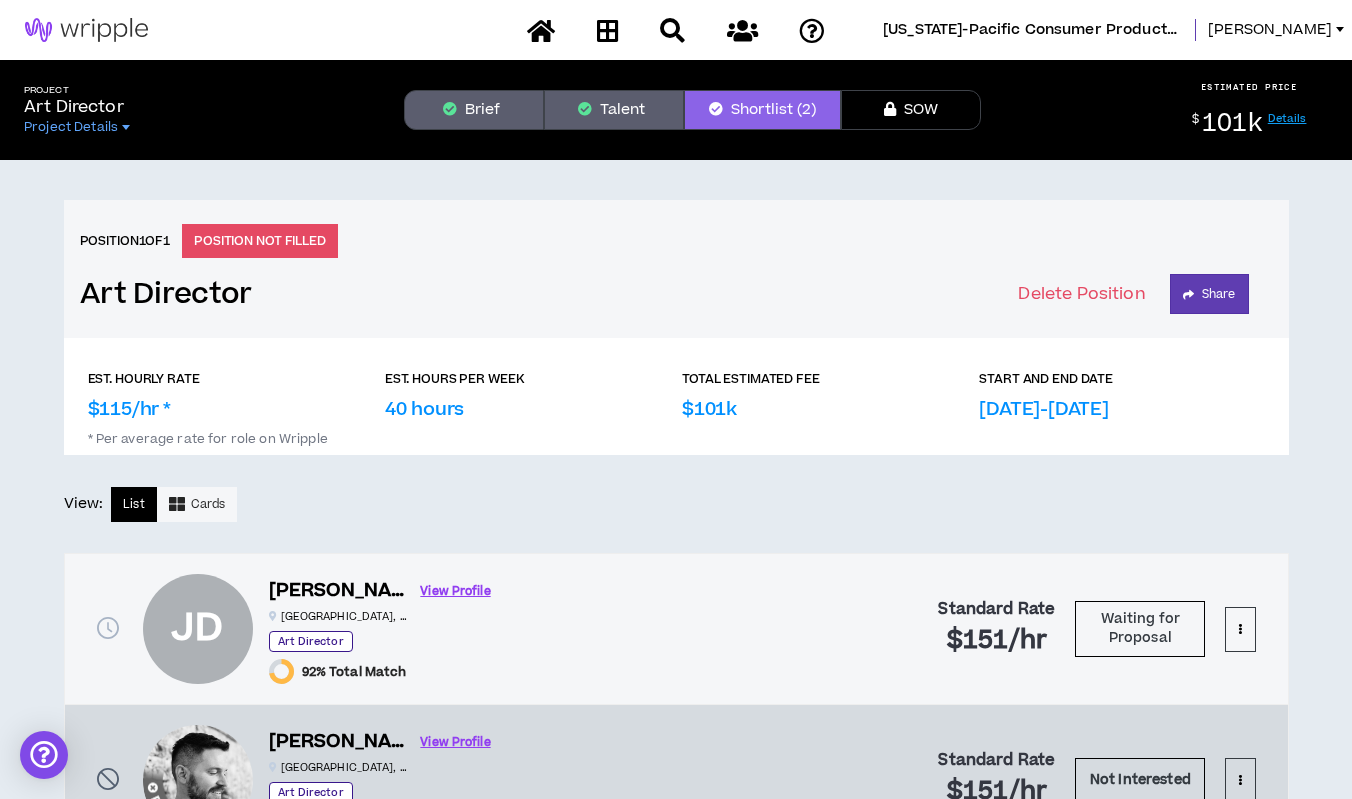 click on "Talent" at bounding box center (614, 110) 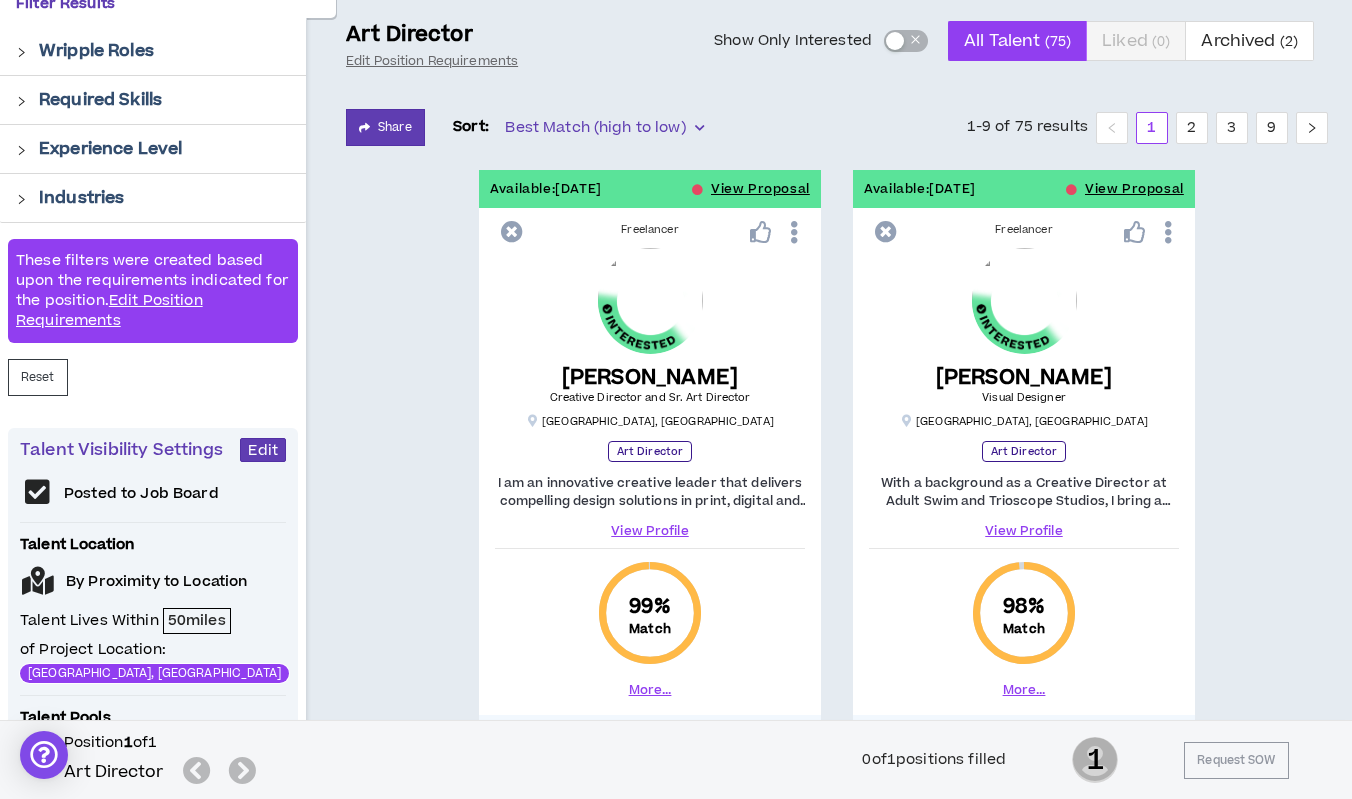 scroll, scrollTop: 0, scrollLeft: 0, axis: both 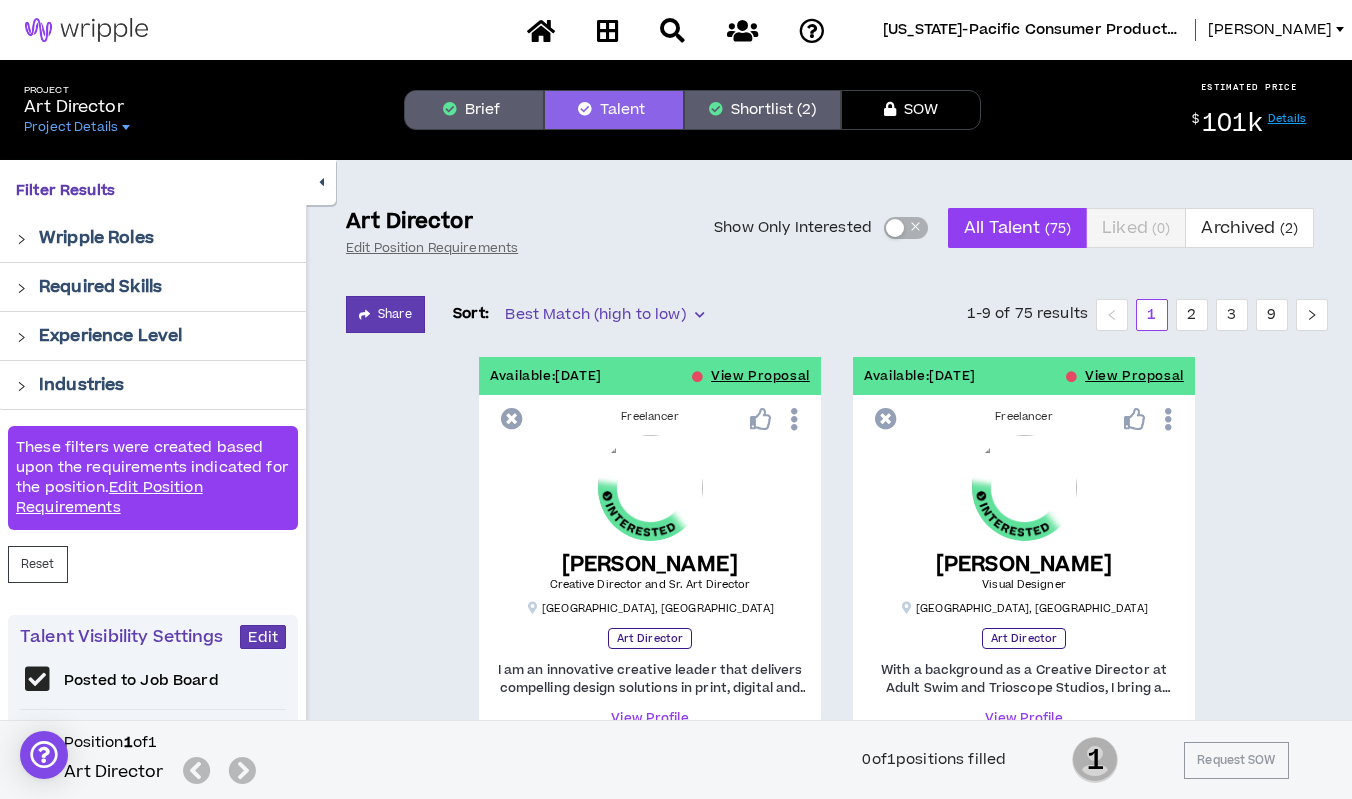 click at bounding box center [895, 228] 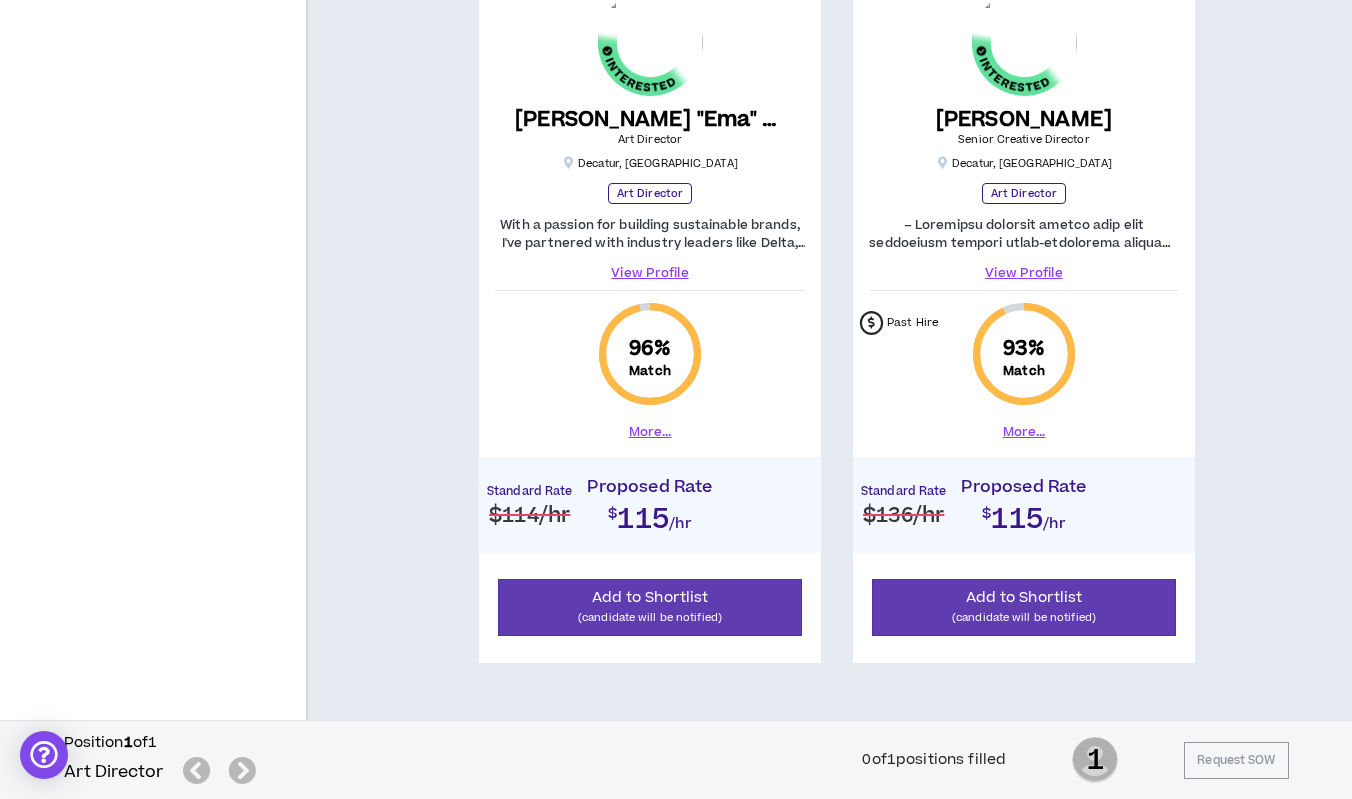 scroll, scrollTop: 2054, scrollLeft: 0, axis: vertical 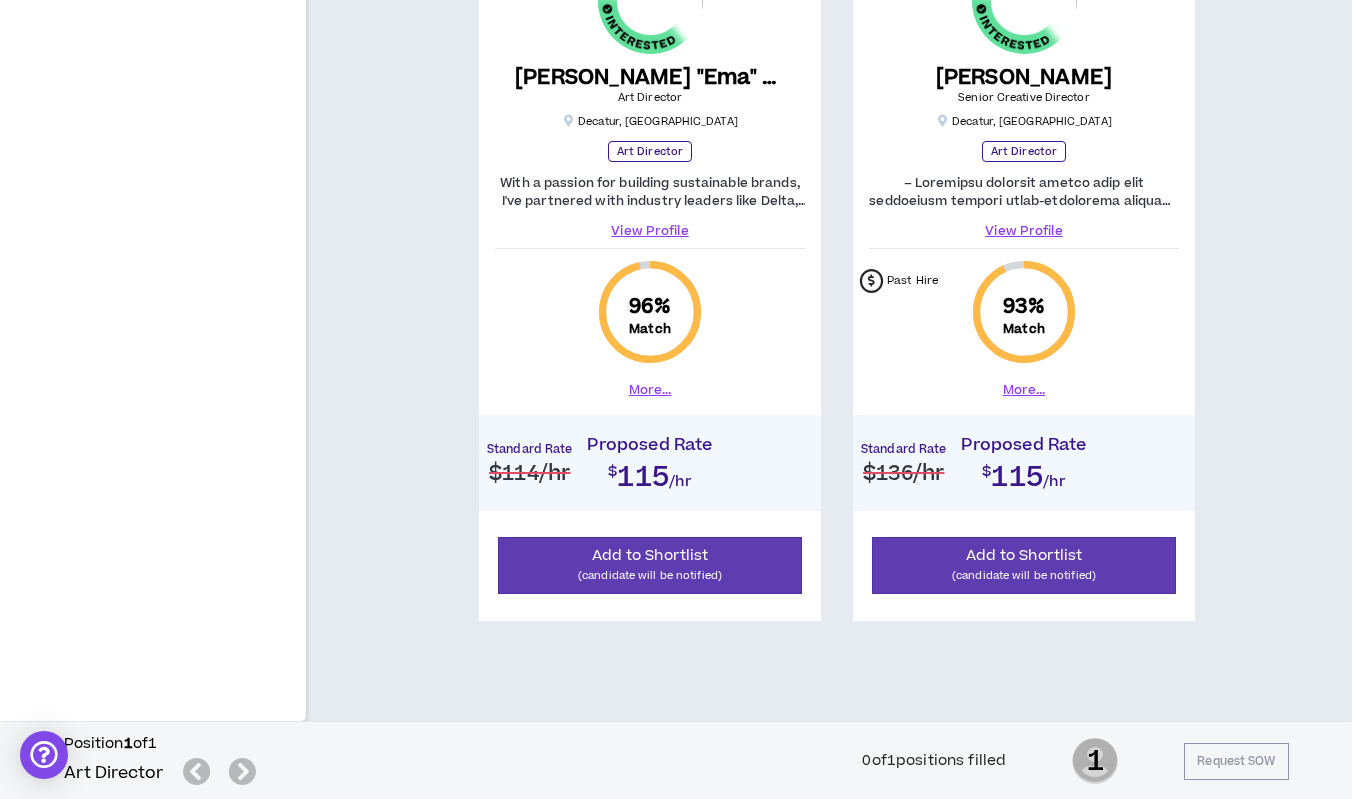 click on "View Profile" at bounding box center (1024, 231) 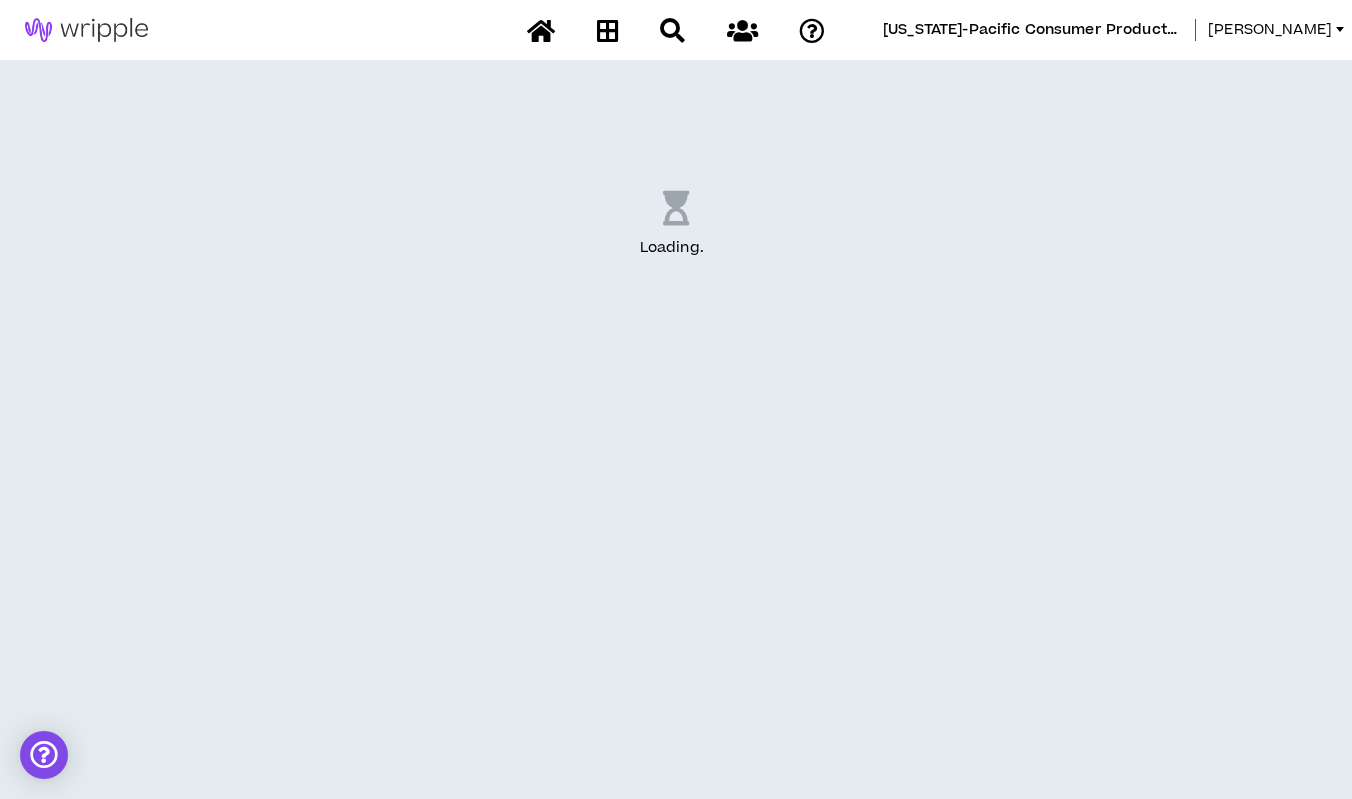 scroll, scrollTop: 0, scrollLeft: 0, axis: both 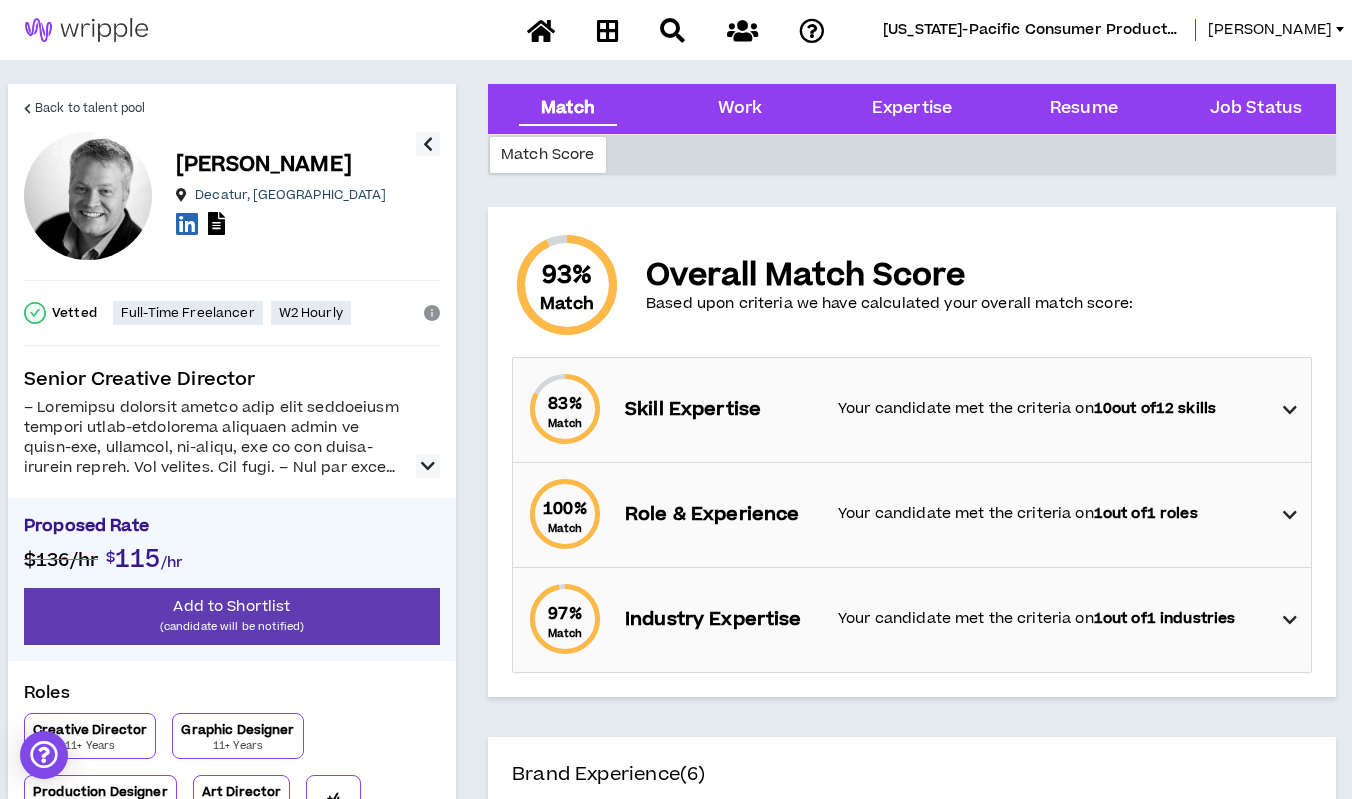 click on "Skill Expertise" at bounding box center (721, 410) 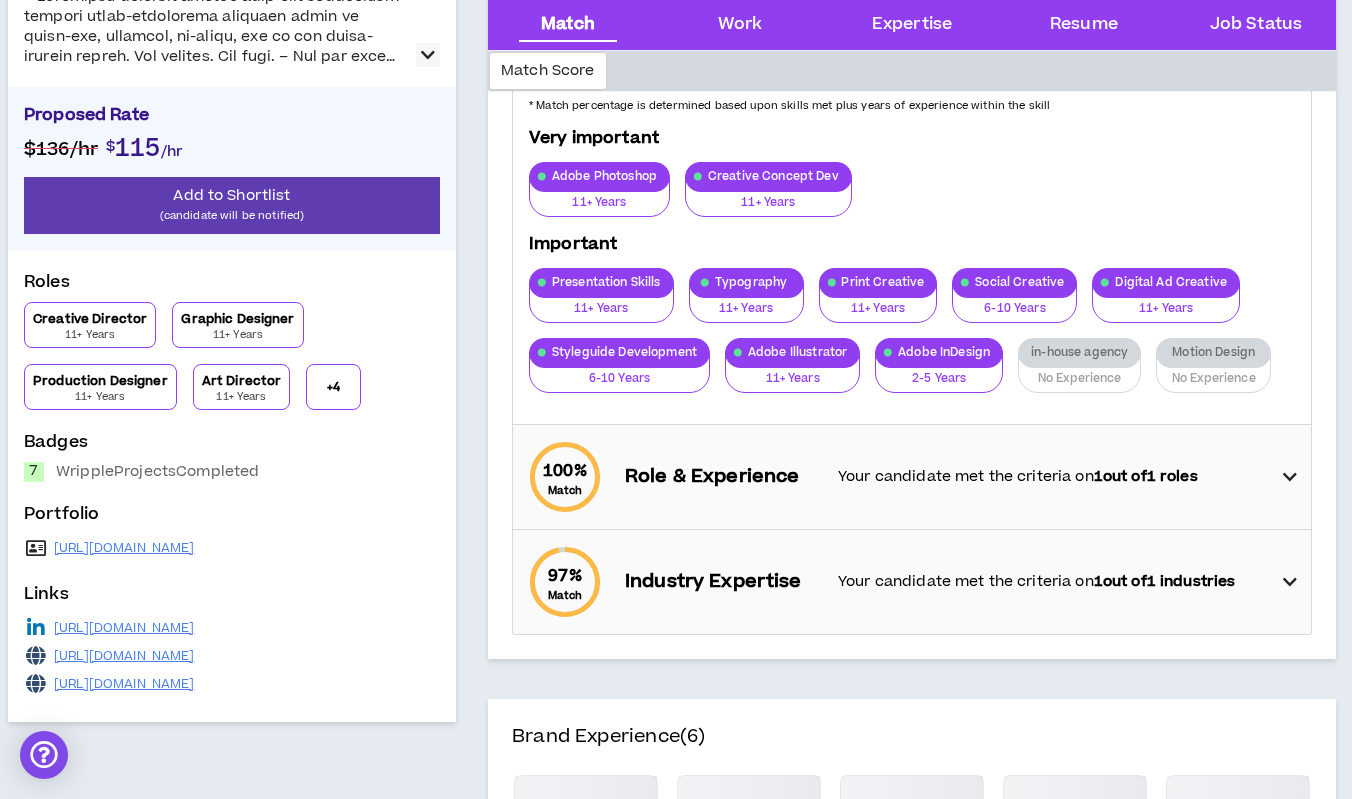 scroll, scrollTop: 477, scrollLeft: 0, axis: vertical 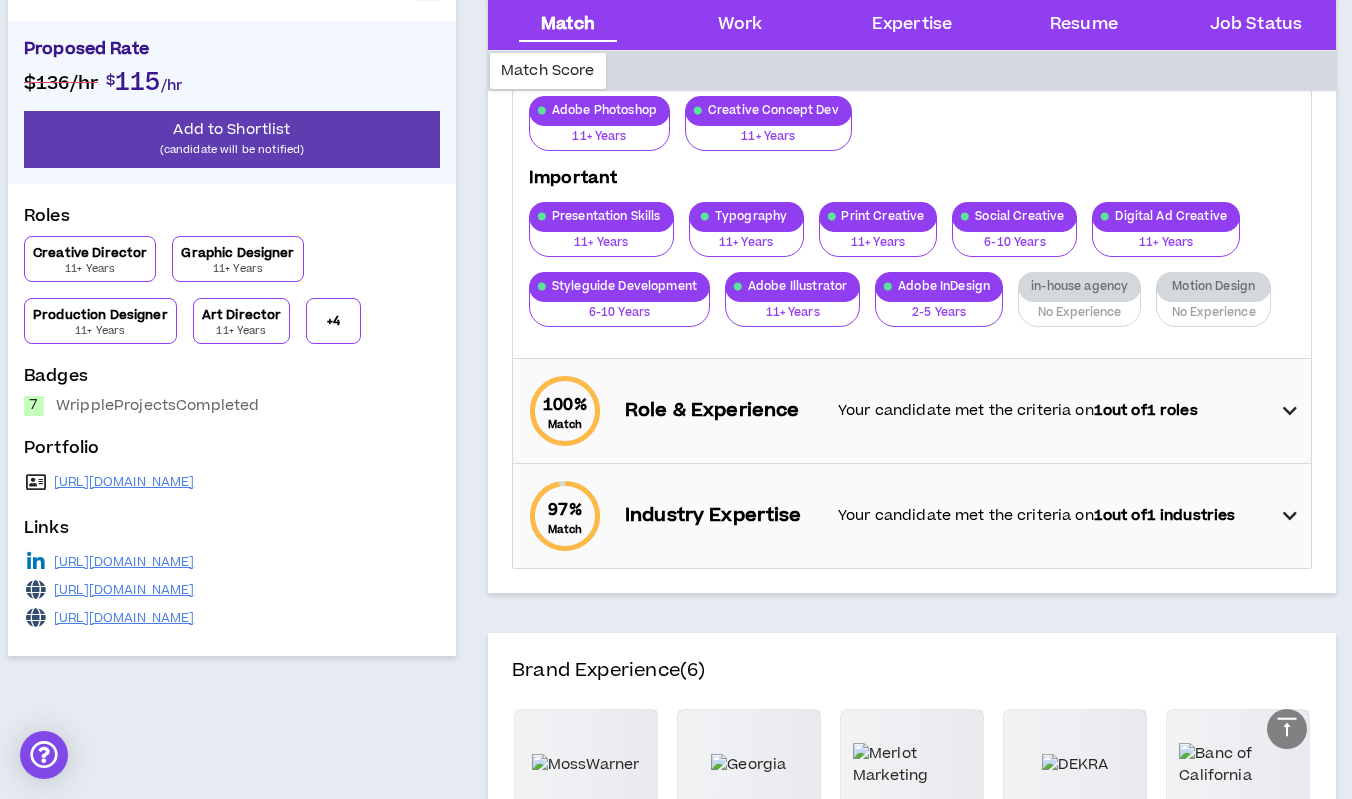 click on "97 % Match Industry Expertise Your candidate met the criteria on  1  out of  1   industries" at bounding box center [918, 516] 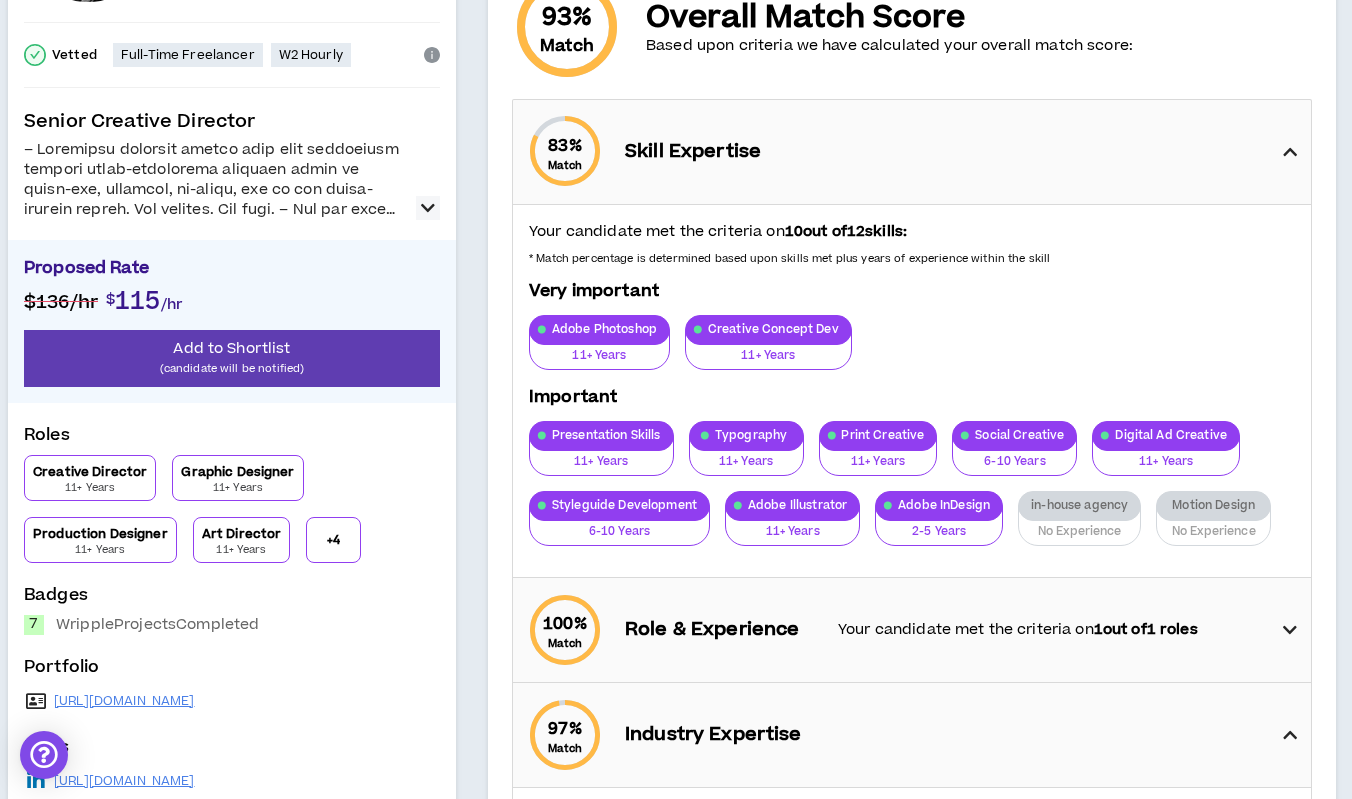 scroll, scrollTop: 0, scrollLeft: 0, axis: both 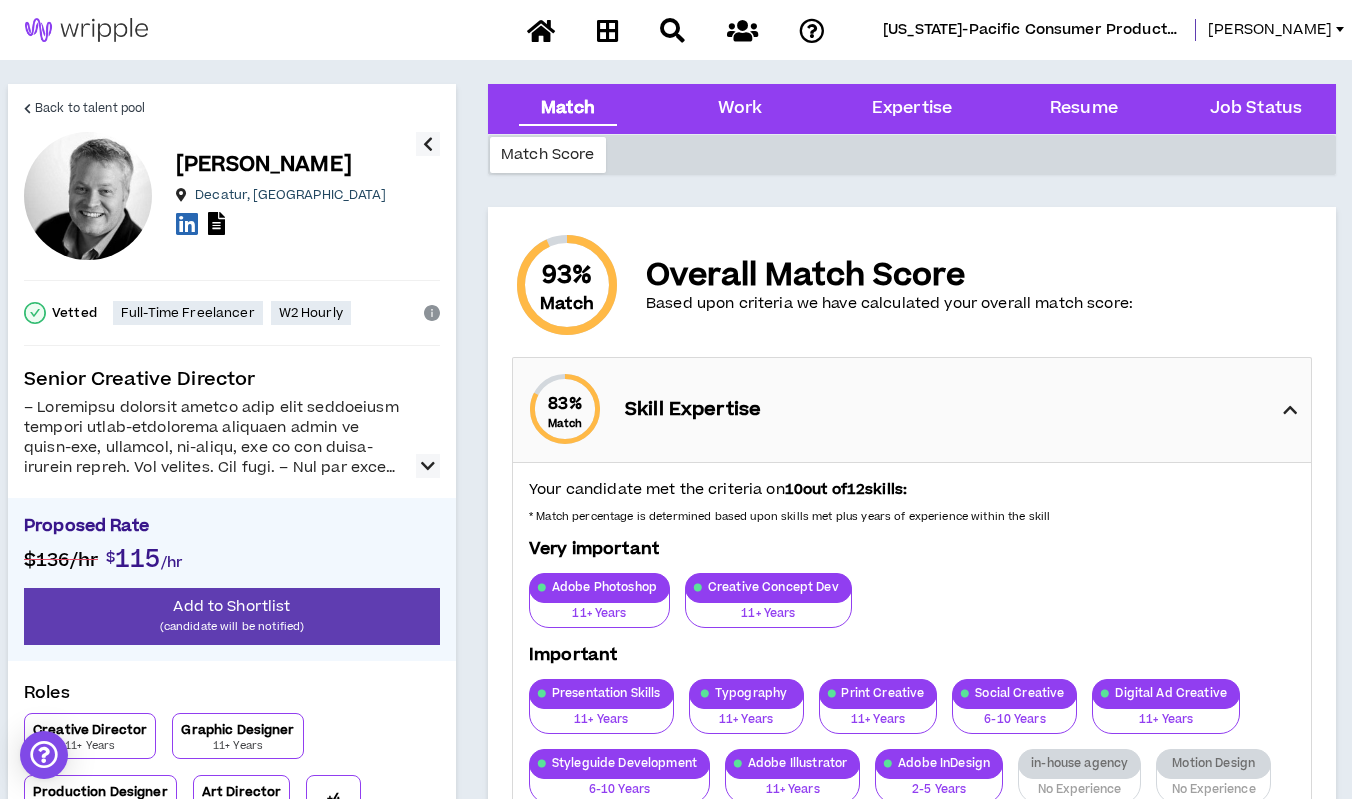 click at bounding box center (214, 438) 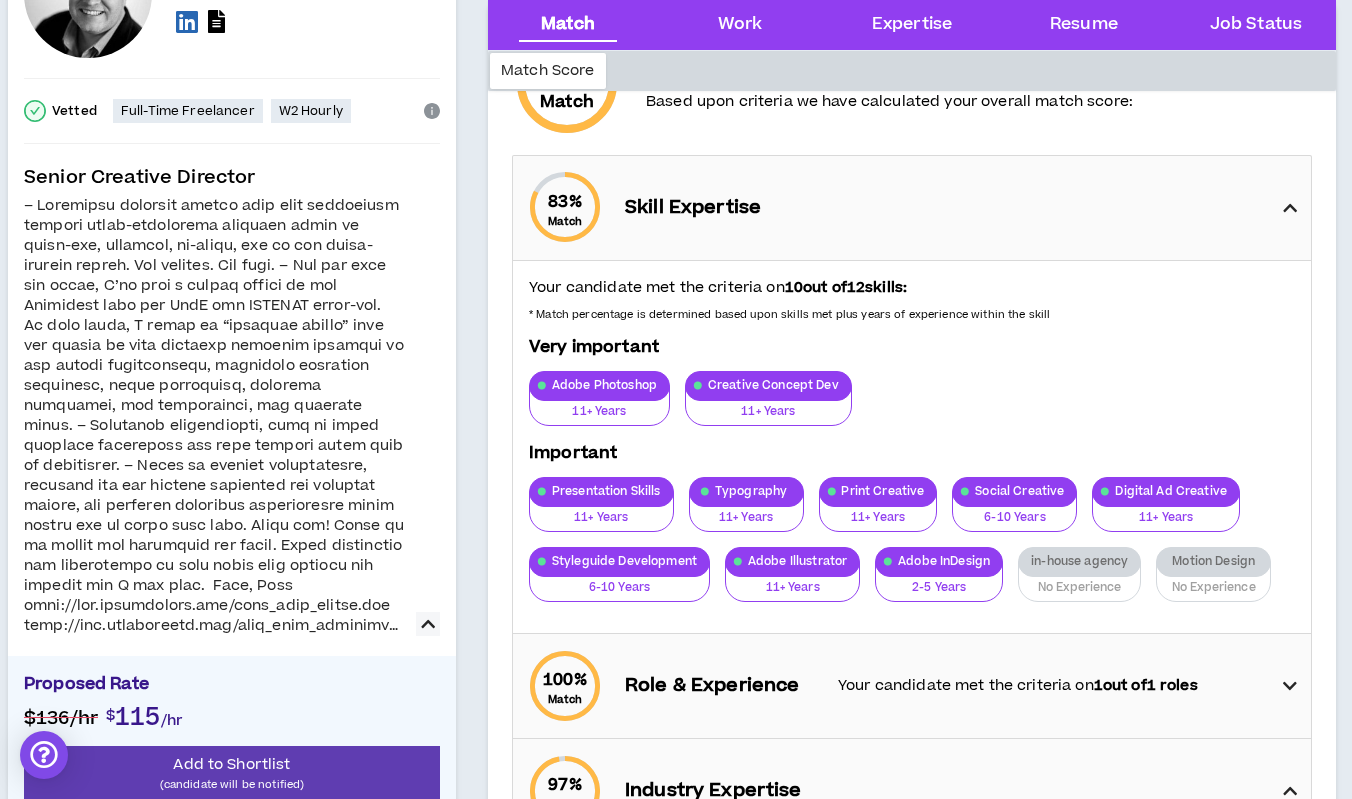 scroll, scrollTop: 203, scrollLeft: 0, axis: vertical 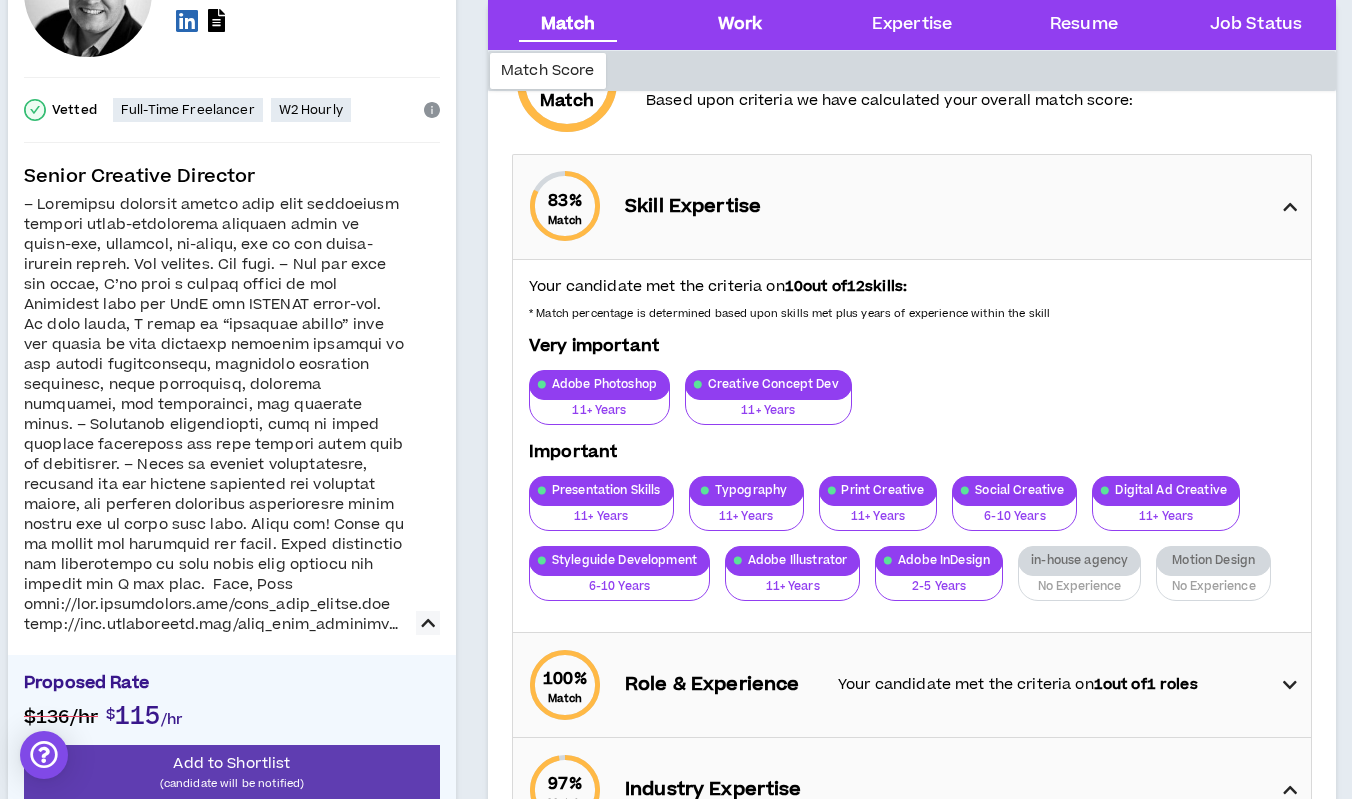 click on "Work" at bounding box center [740, 25] 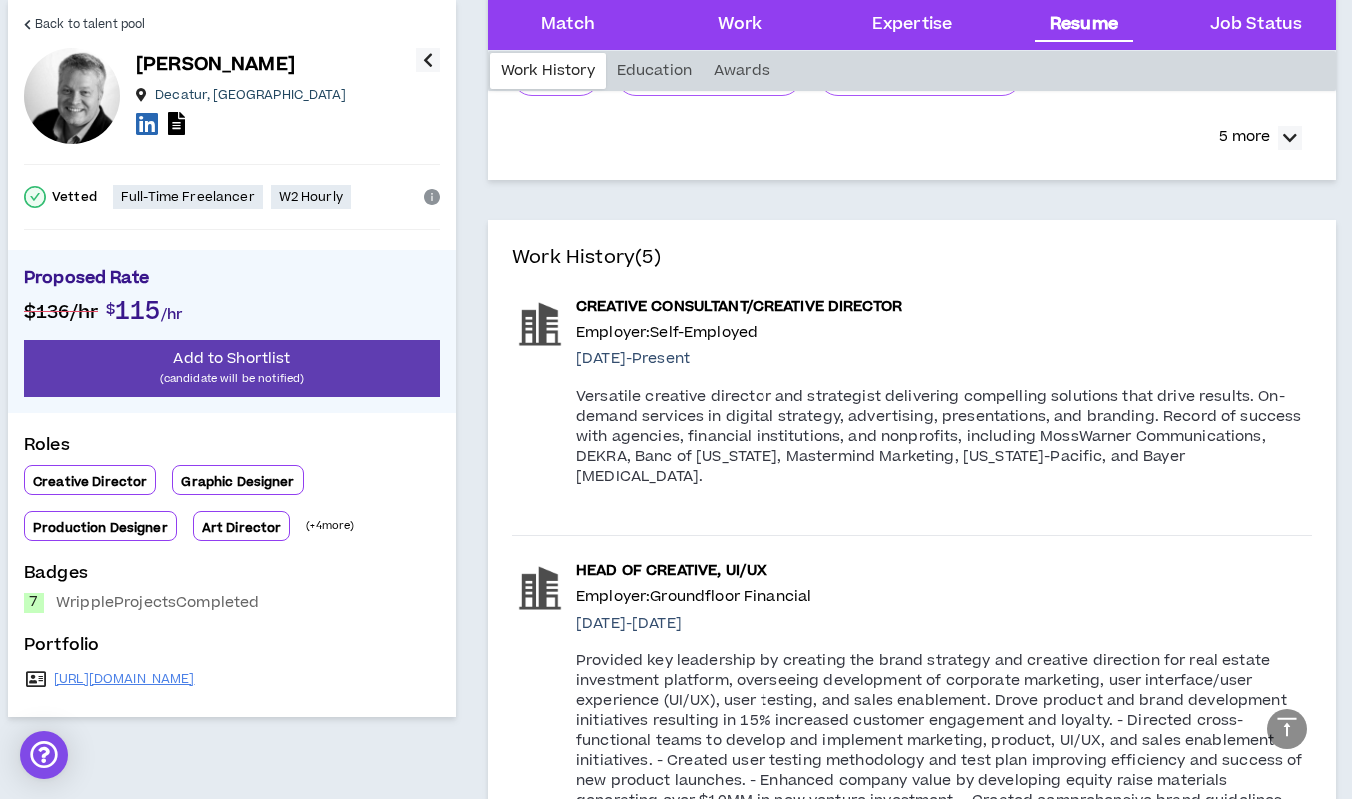 scroll, scrollTop: 3746, scrollLeft: 0, axis: vertical 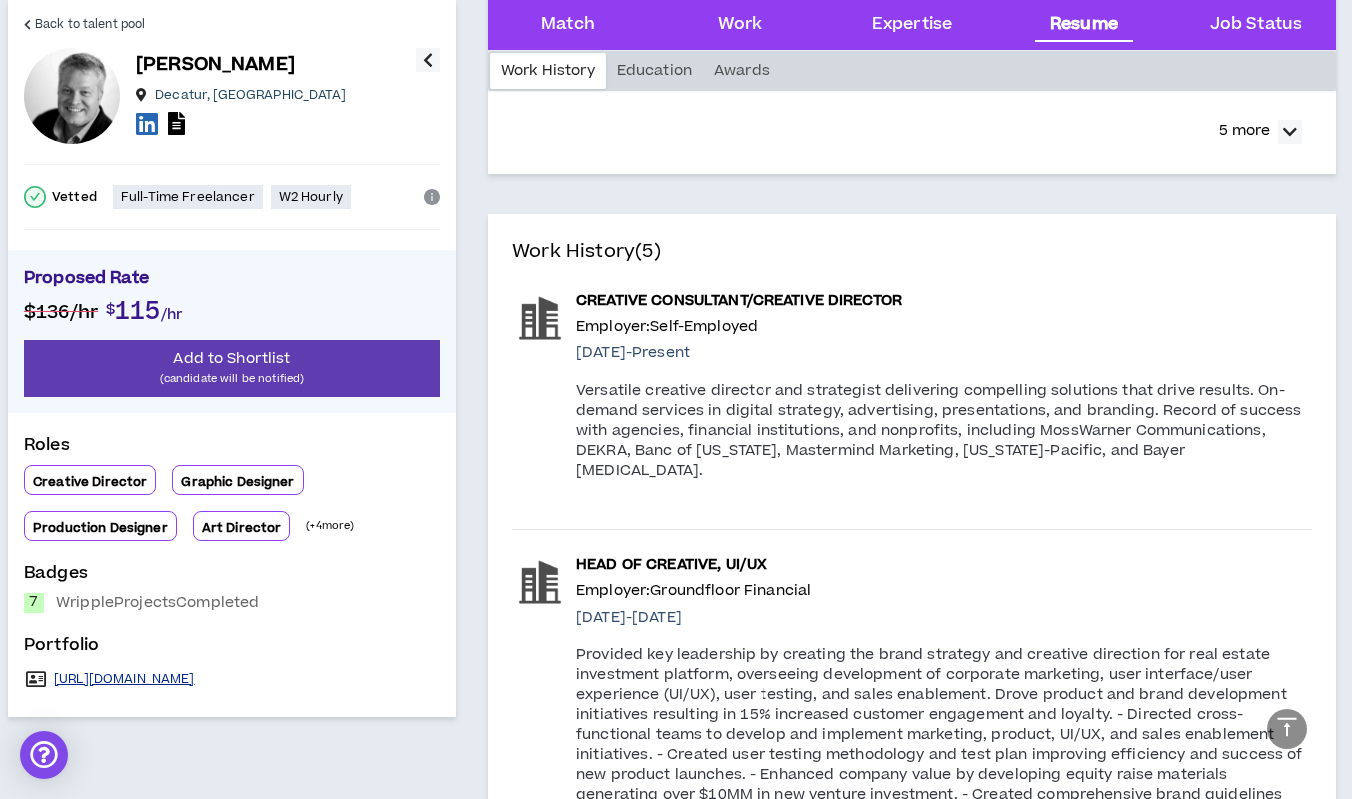 click on "[URL][DOMAIN_NAME]" at bounding box center (124, 679) 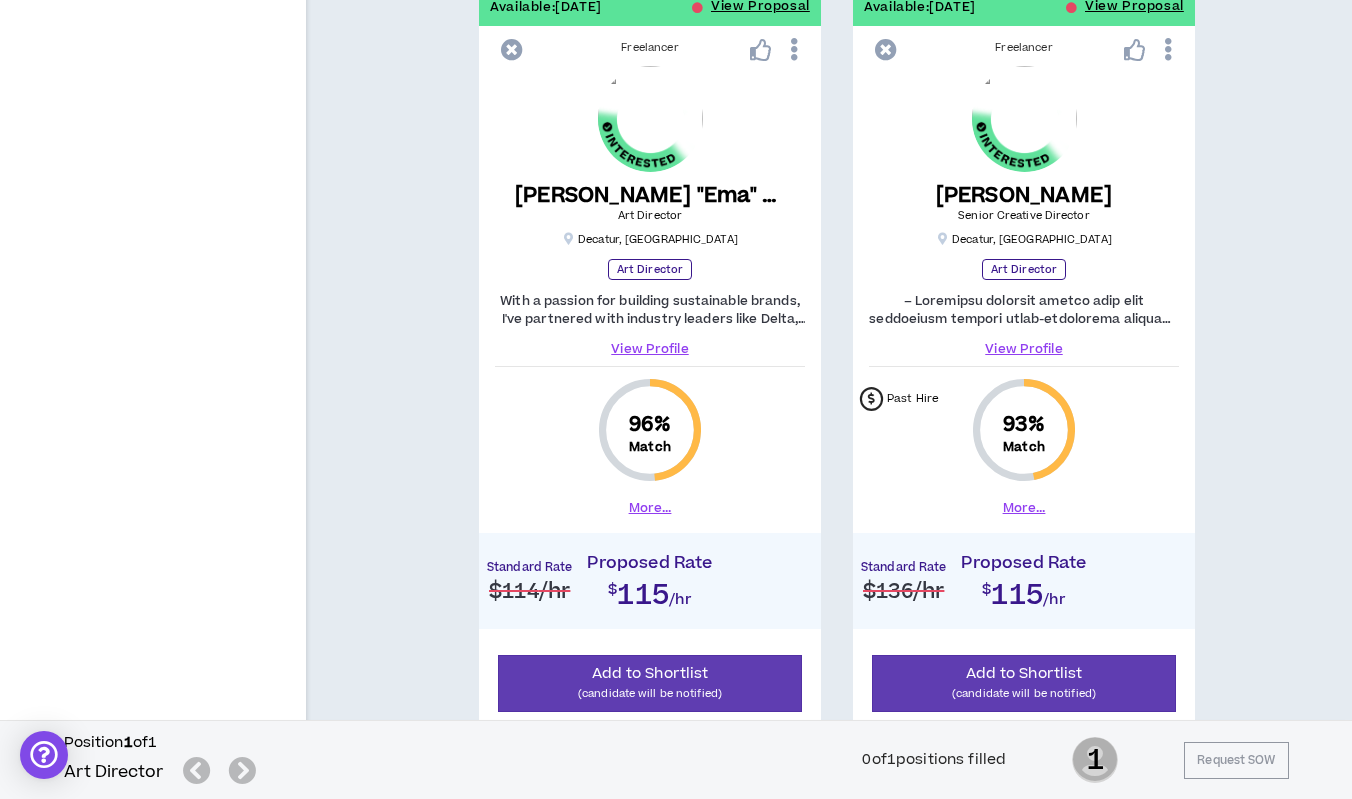 scroll, scrollTop: 1940, scrollLeft: 0, axis: vertical 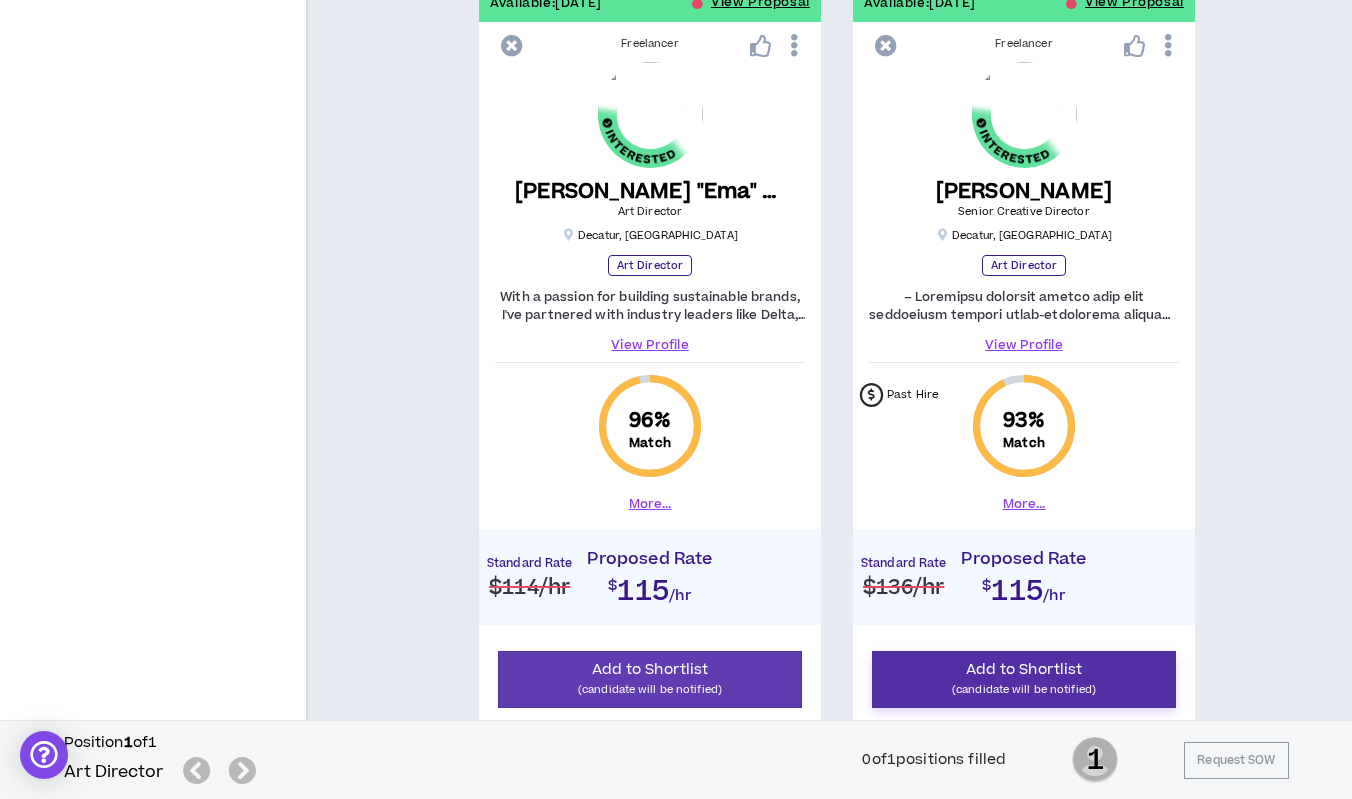 click on "(candidate will be notified)" at bounding box center (1024, 689) 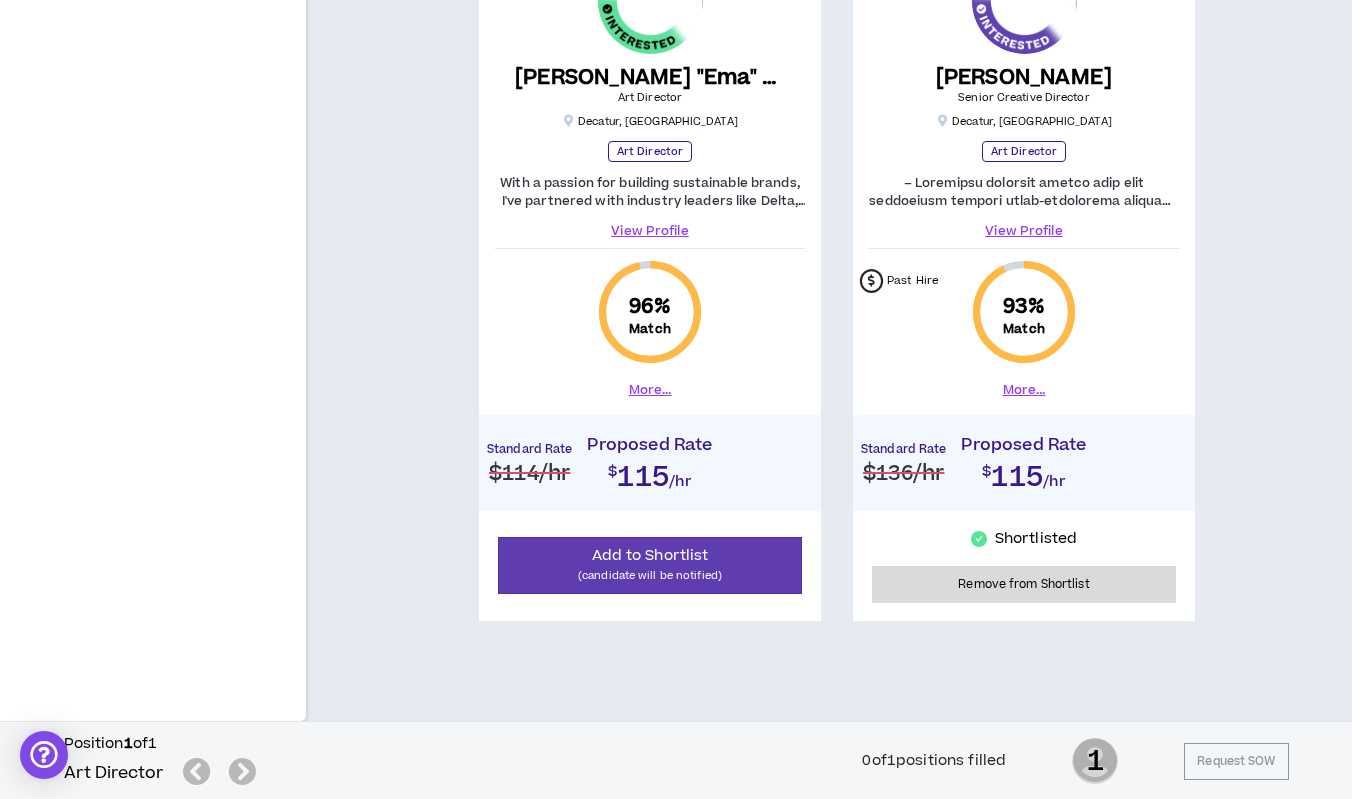 scroll, scrollTop: 2053, scrollLeft: 0, axis: vertical 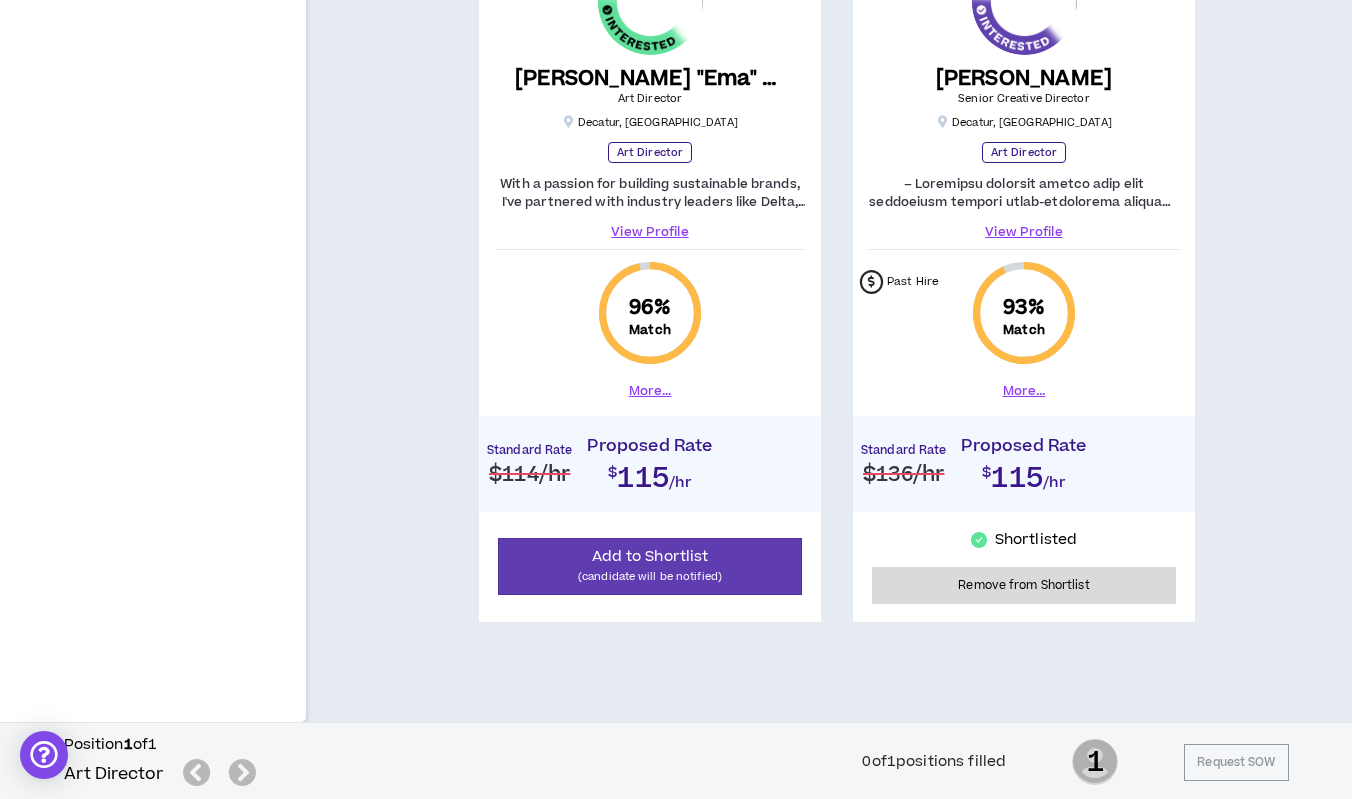 click on "View Profile" at bounding box center [650, 232] 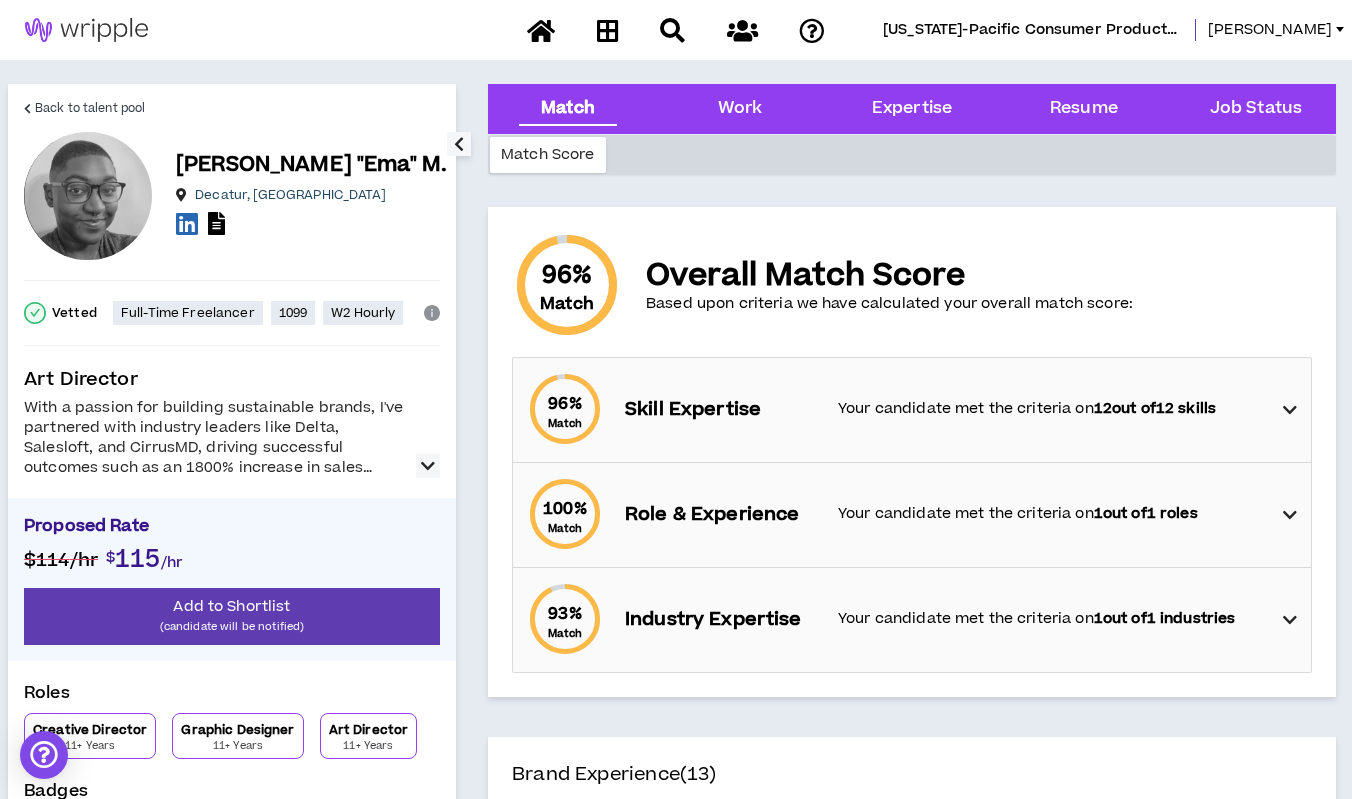 click on "Your candidate met the criteria on  1  out of  1   industries" at bounding box center (1050, 619) 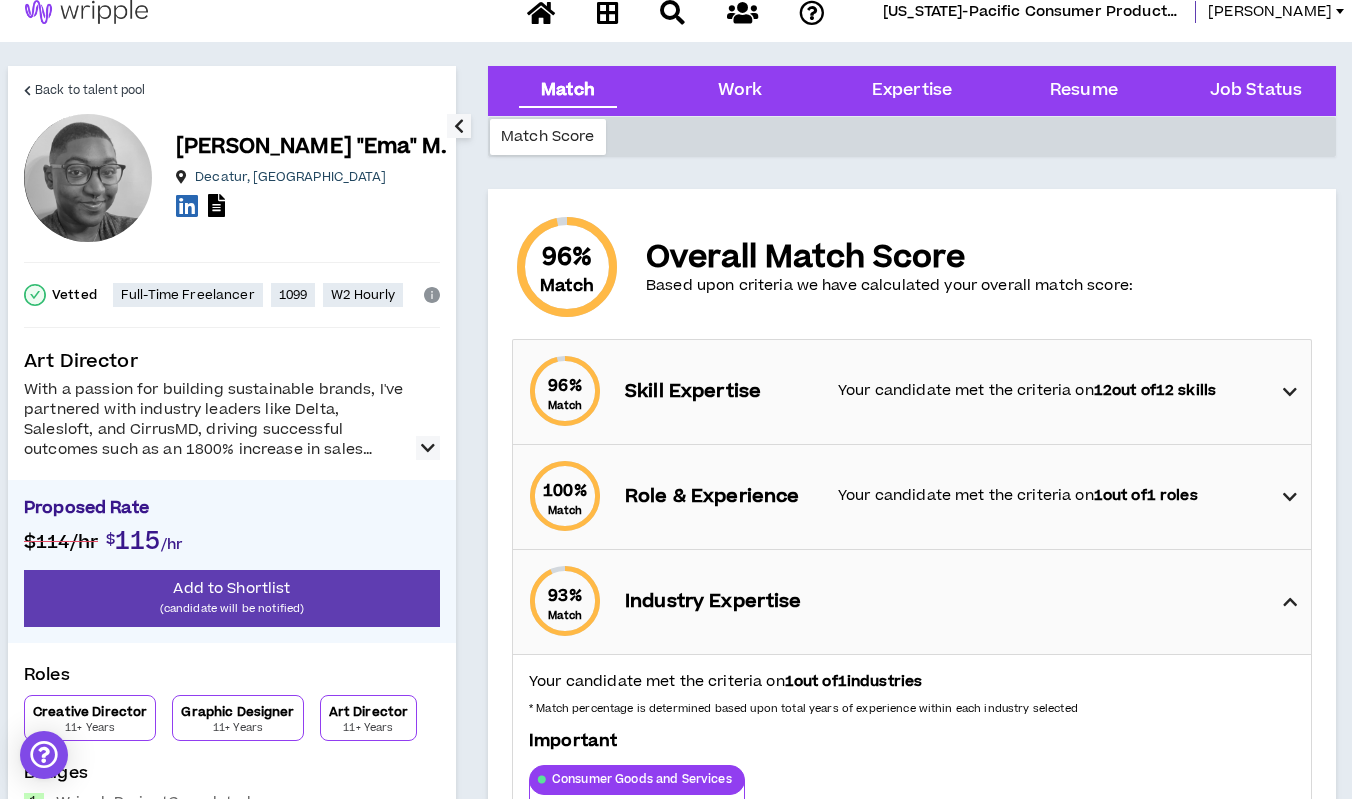 scroll, scrollTop: 13, scrollLeft: 0, axis: vertical 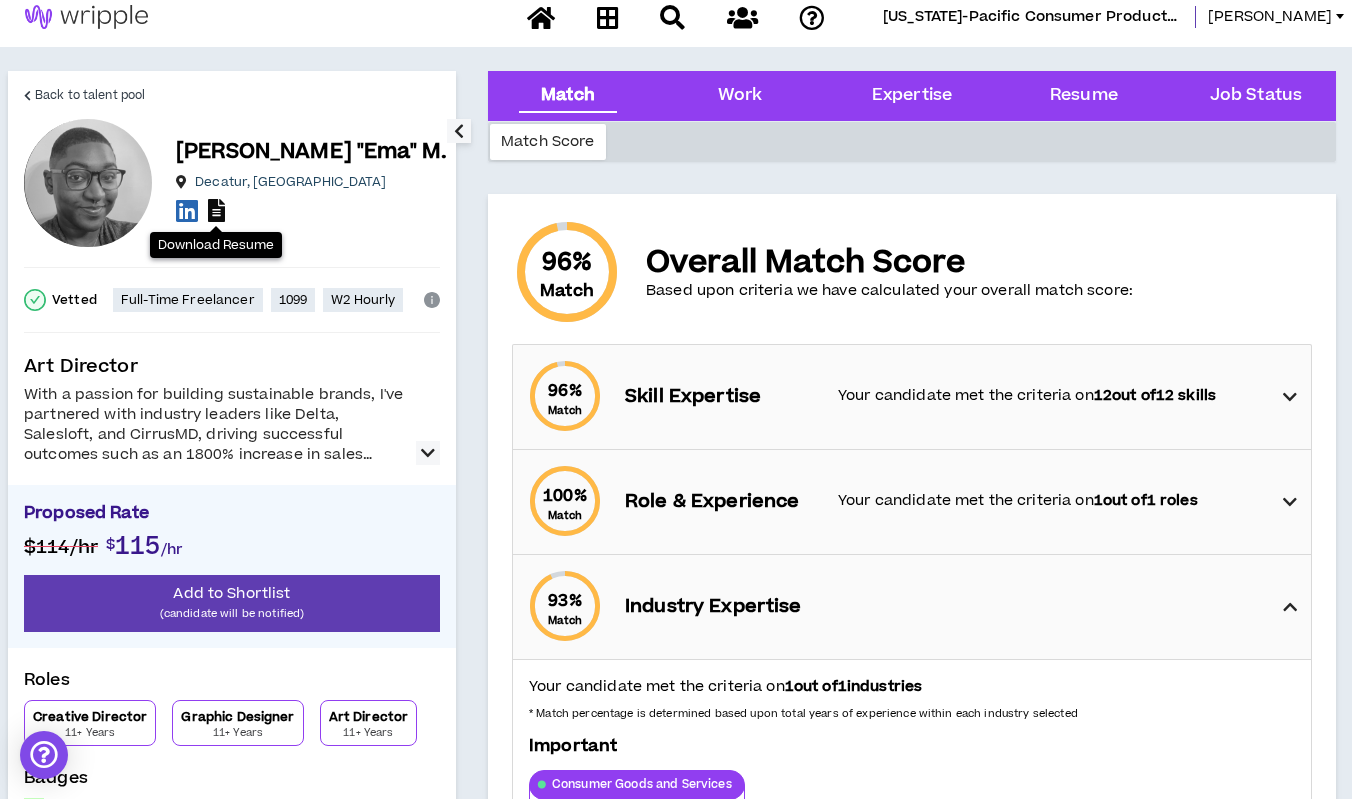 click at bounding box center (216, 210) 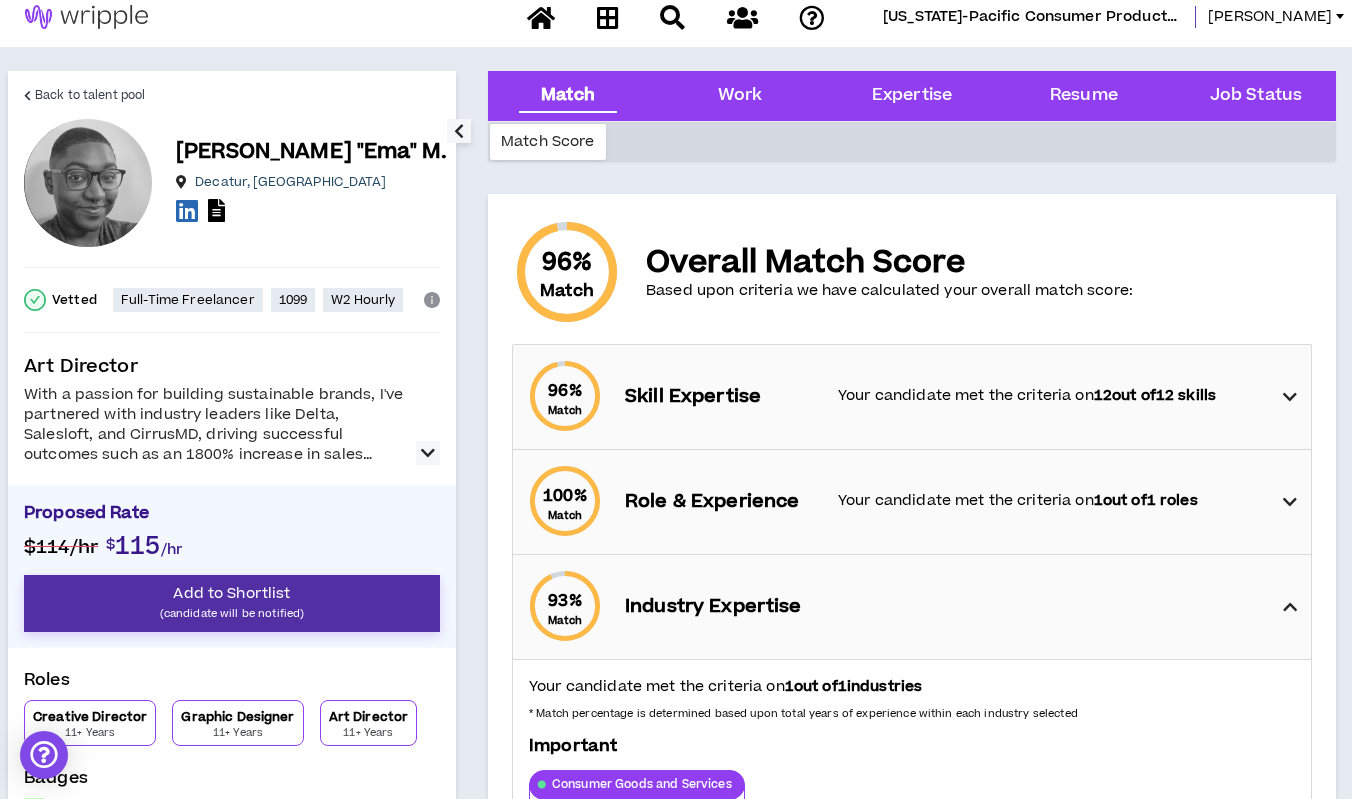 click on "(candidate will be notified)" at bounding box center [232, 613] 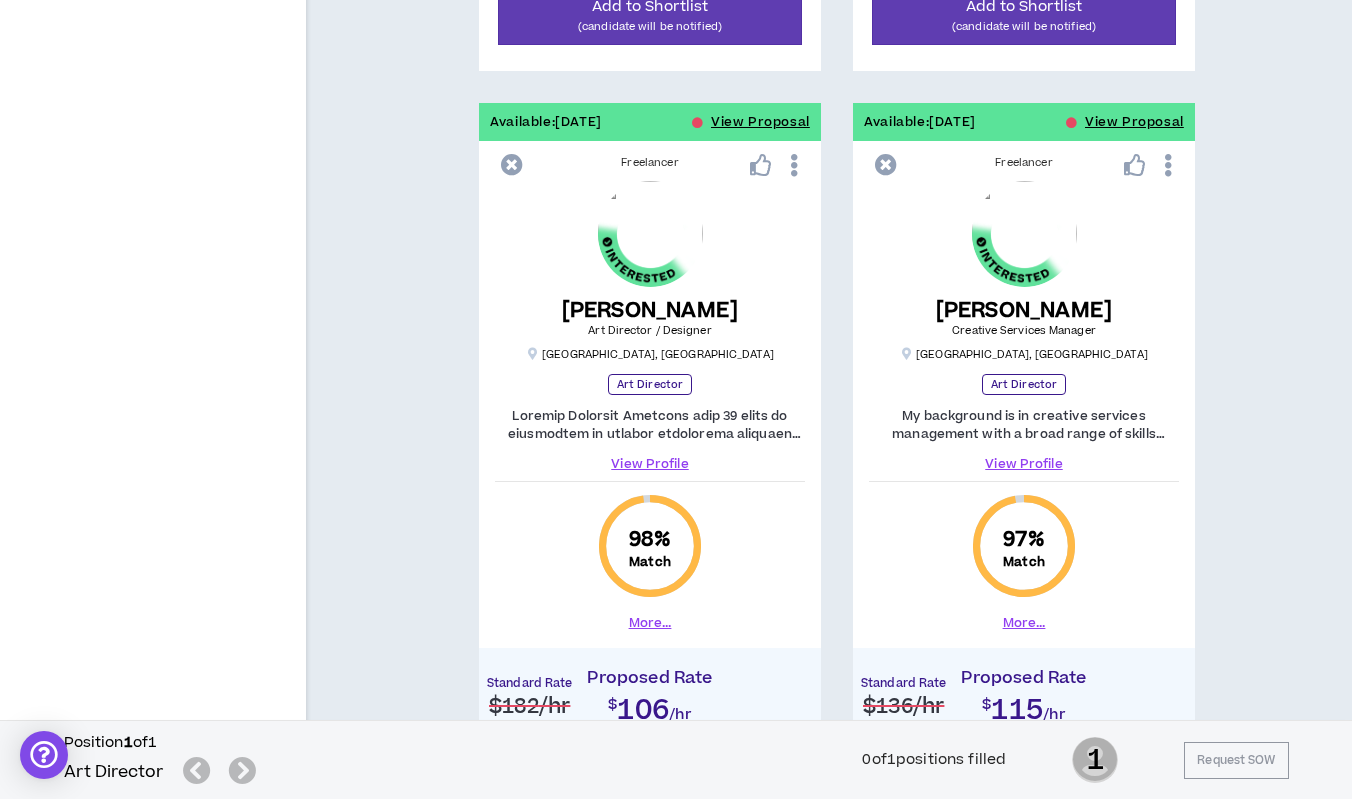 scroll, scrollTop: 1107, scrollLeft: 0, axis: vertical 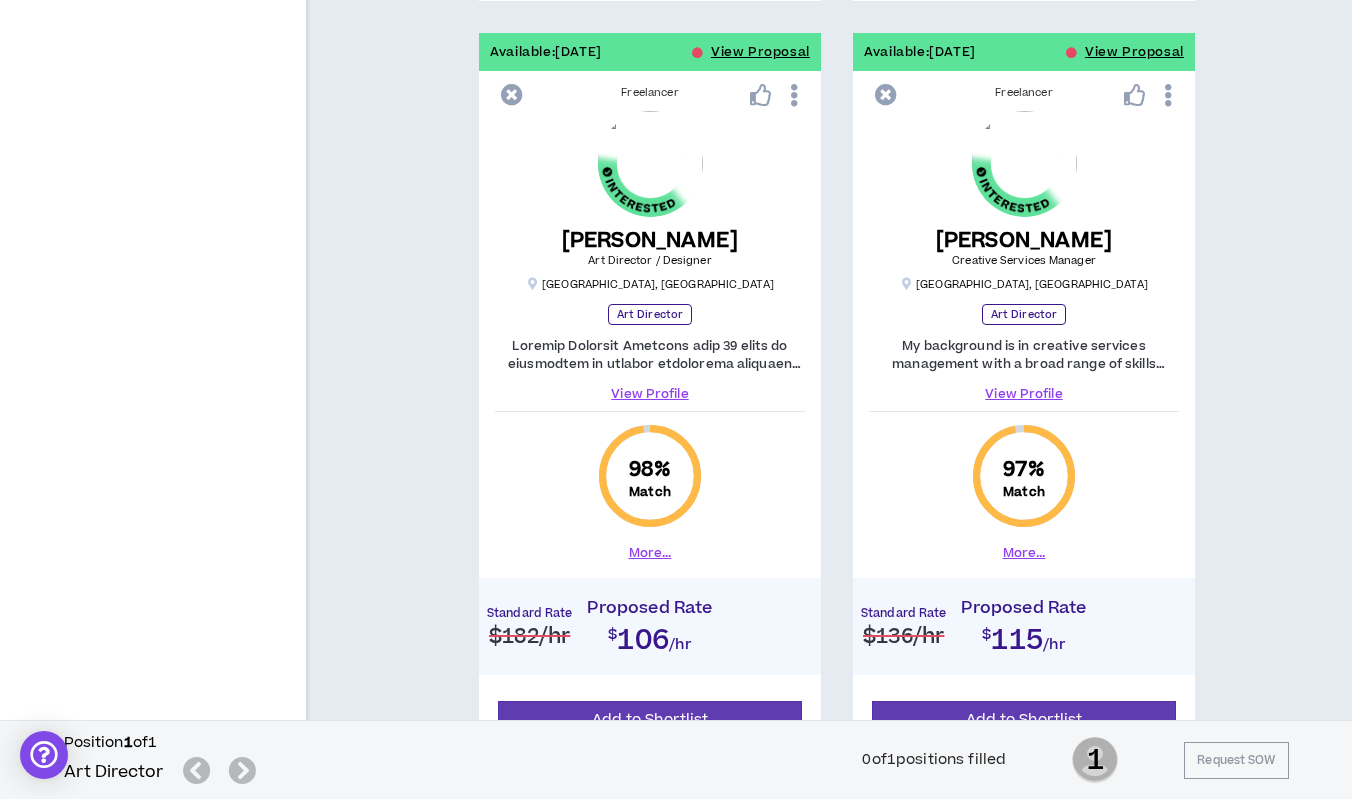 click on "View Profile" at bounding box center [1024, 394] 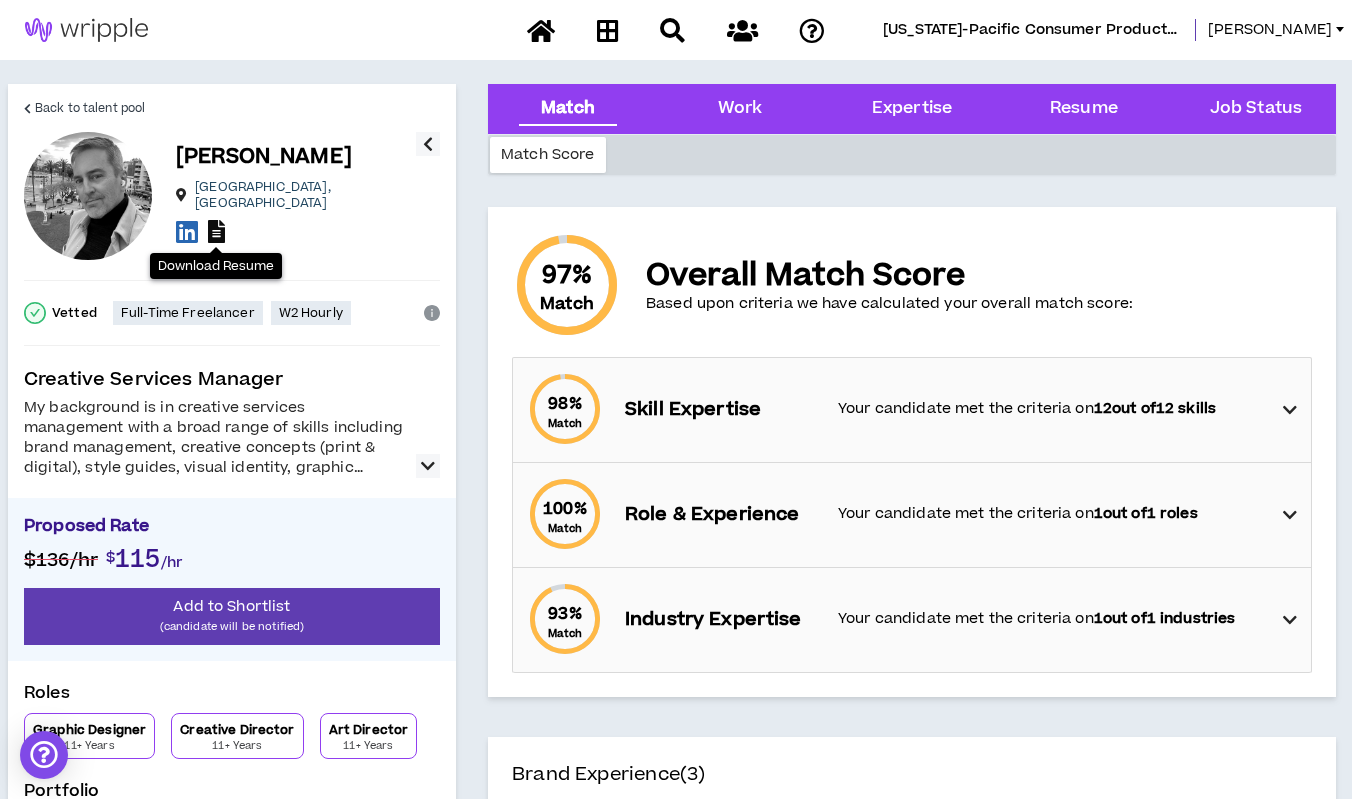 click at bounding box center [216, 231] 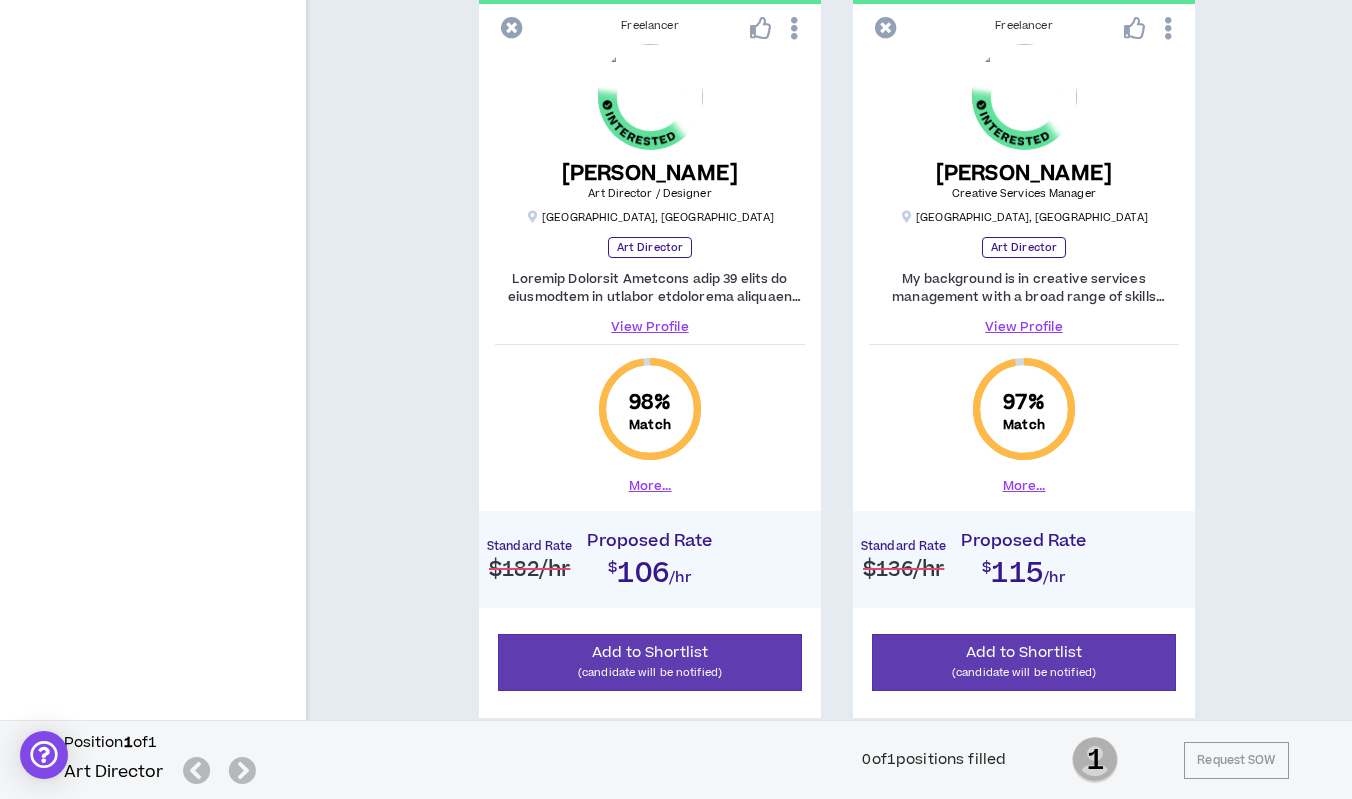 scroll, scrollTop: 1150, scrollLeft: 0, axis: vertical 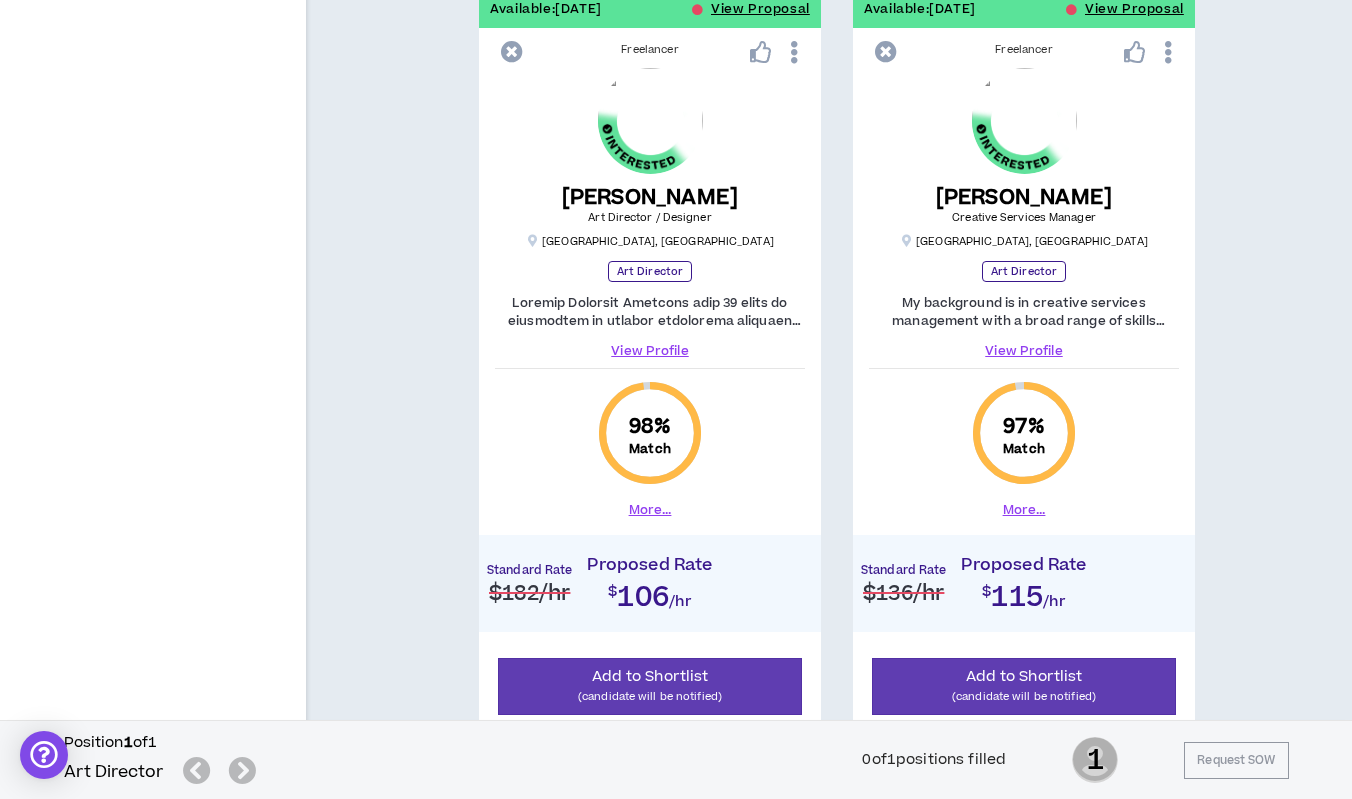 click on "View Profile" at bounding box center (650, 351) 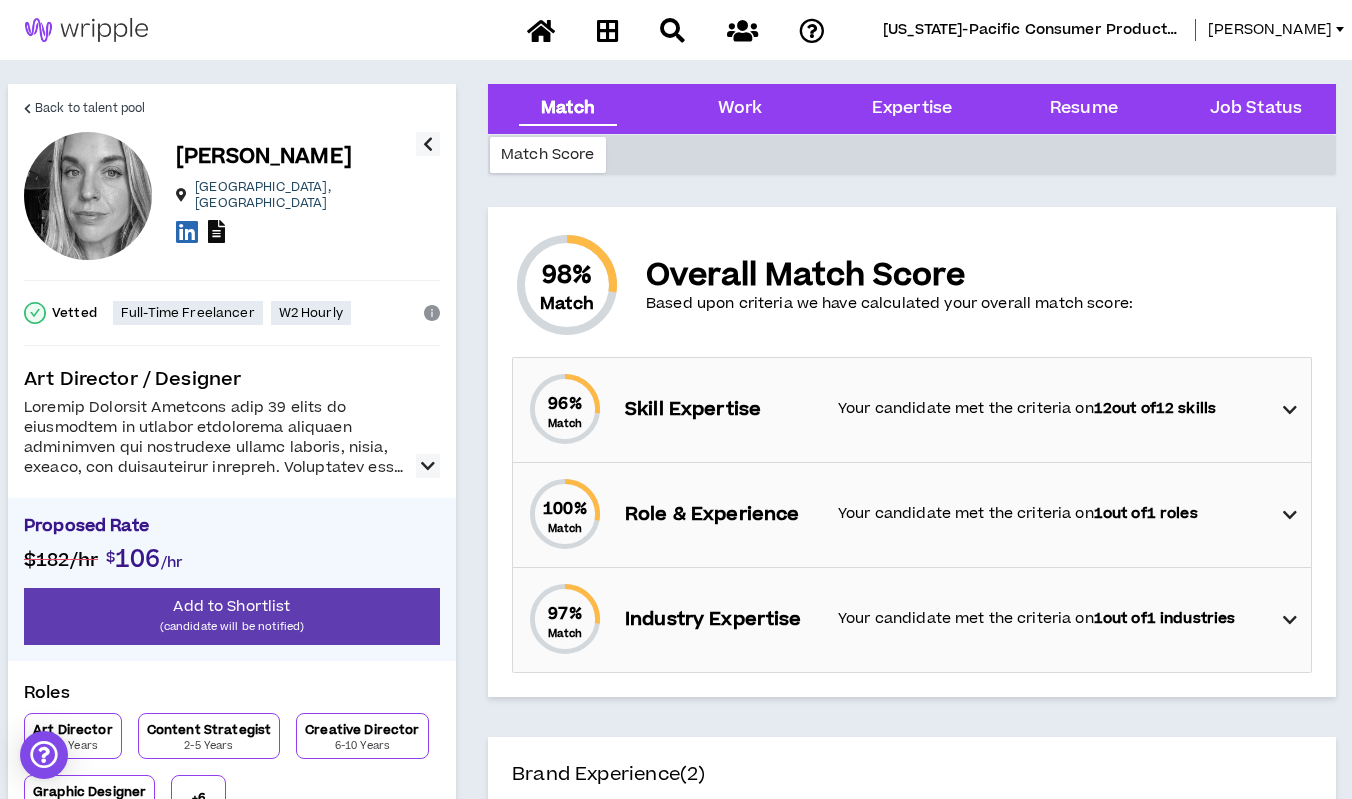 click at bounding box center [216, 231] 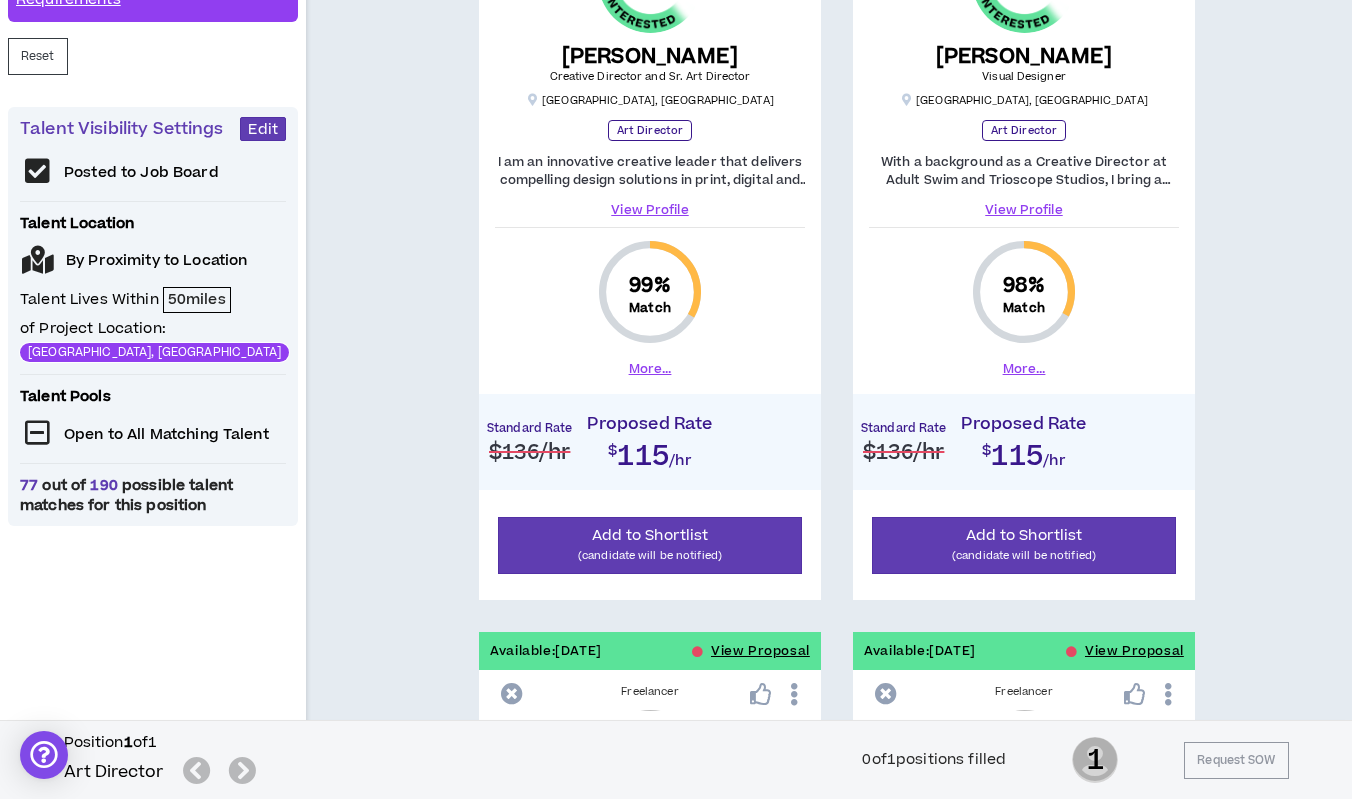 scroll, scrollTop: 420, scrollLeft: 0, axis: vertical 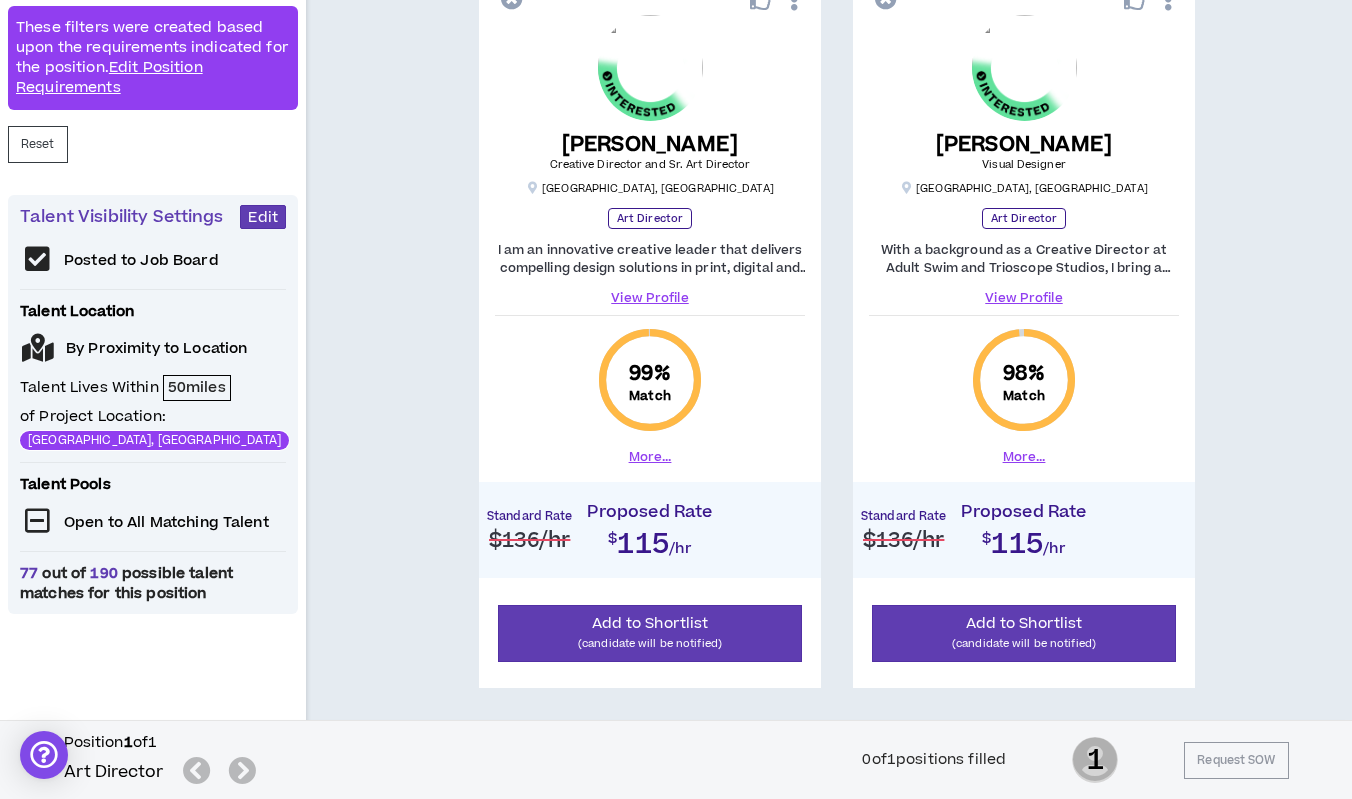 click on "View Profile" at bounding box center [1024, 298] 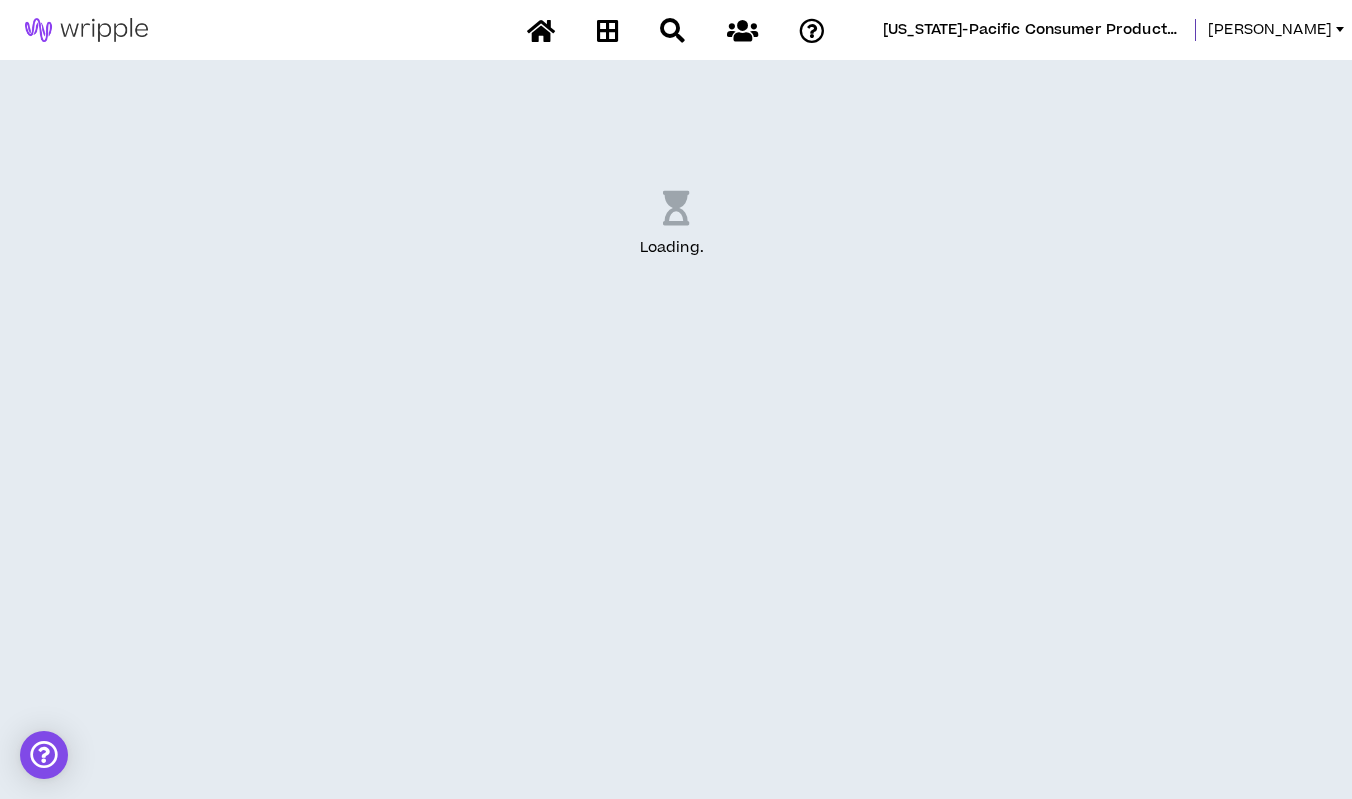 scroll, scrollTop: 0, scrollLeft: 0, axis: both 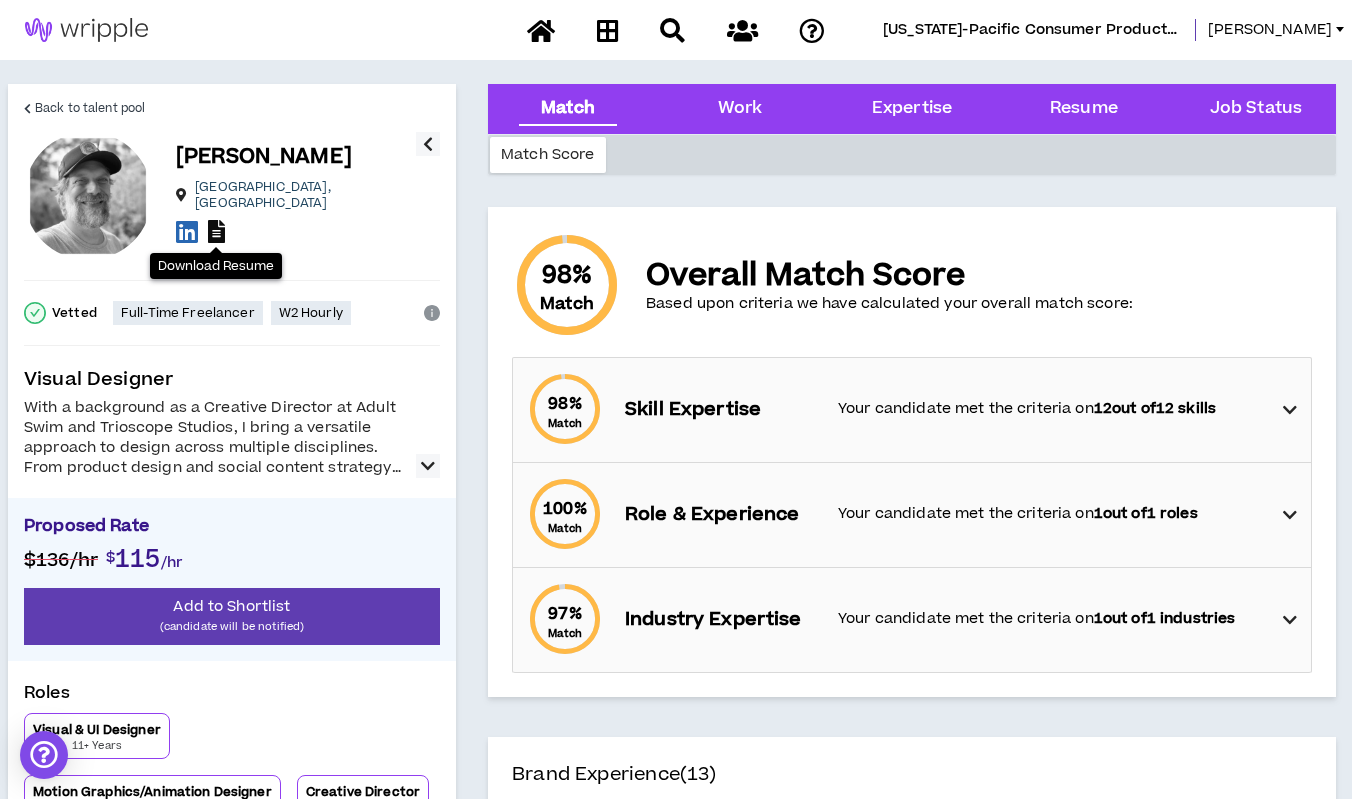 click at bounding box center [216, 231] 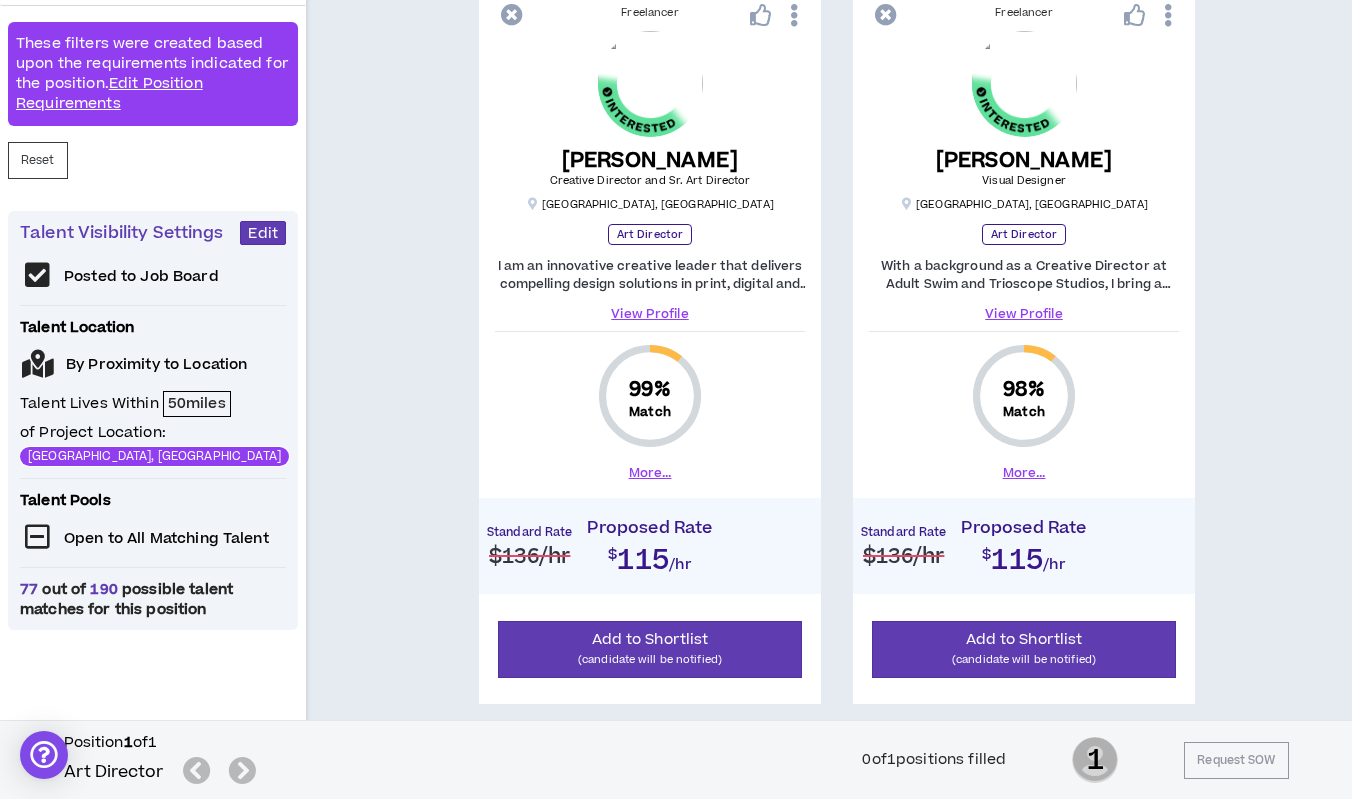 scroll, scrollTop: 420, scrollLeft: 0, axis: vertical 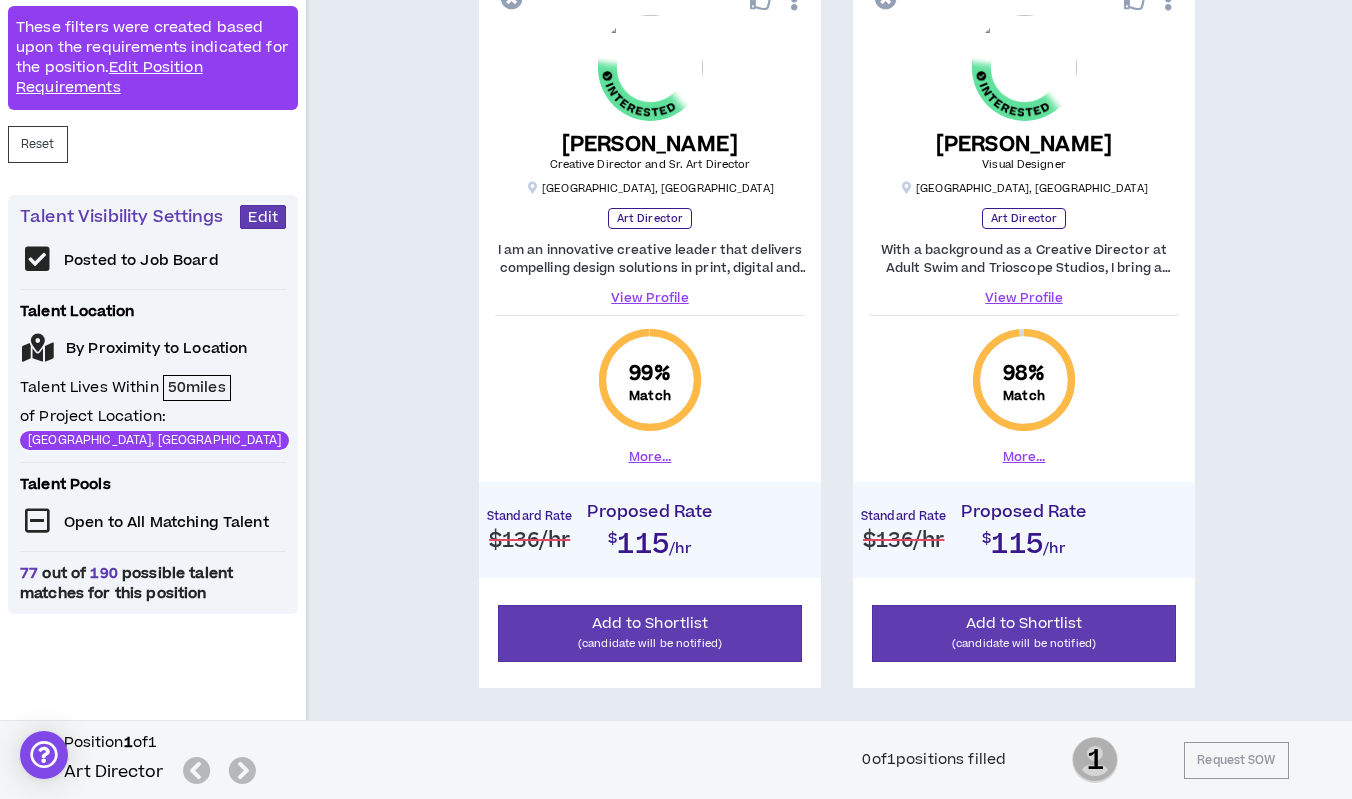 click on "View Profile" at bounding box center (650, 298) 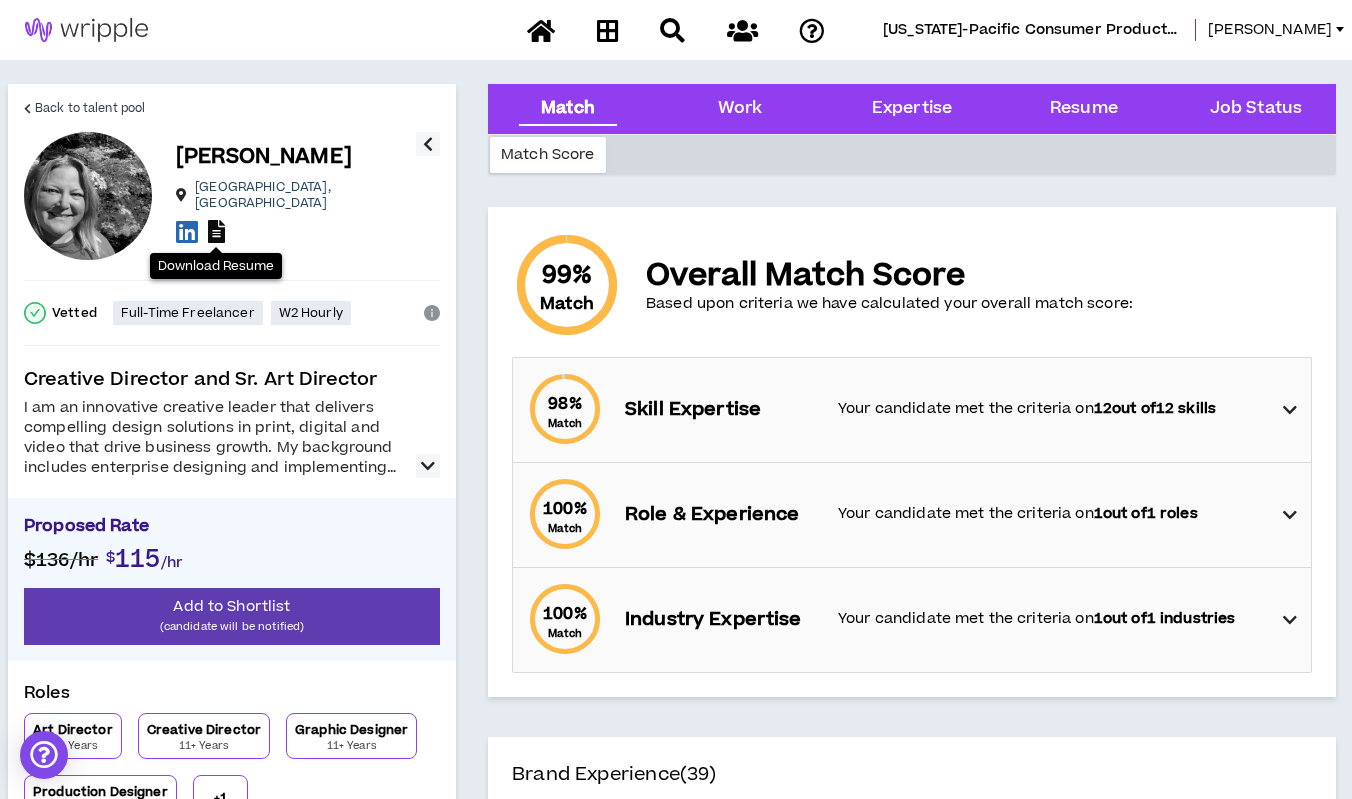 click at bounding box center (216, 231) 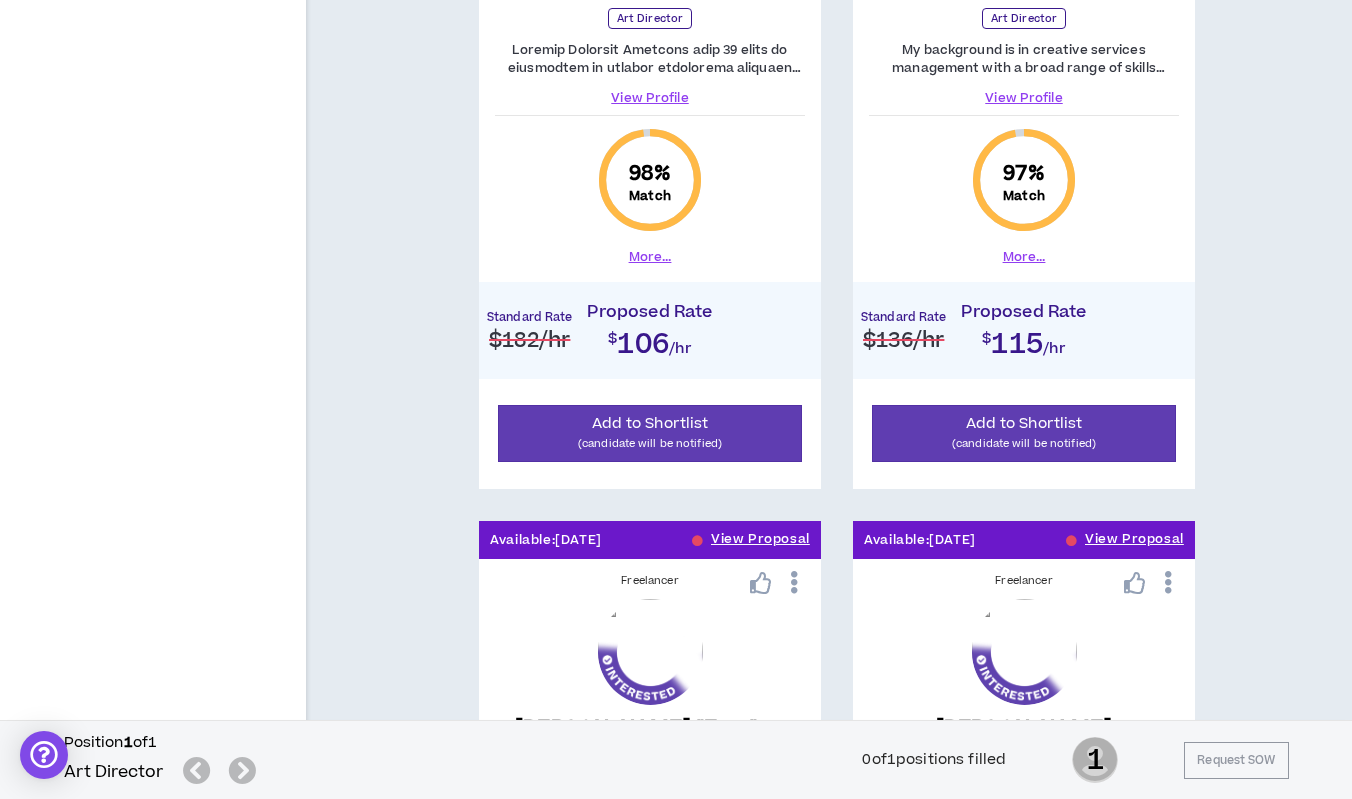 scroll, scrollTop: 0, scrollLeft: 0, axis: both 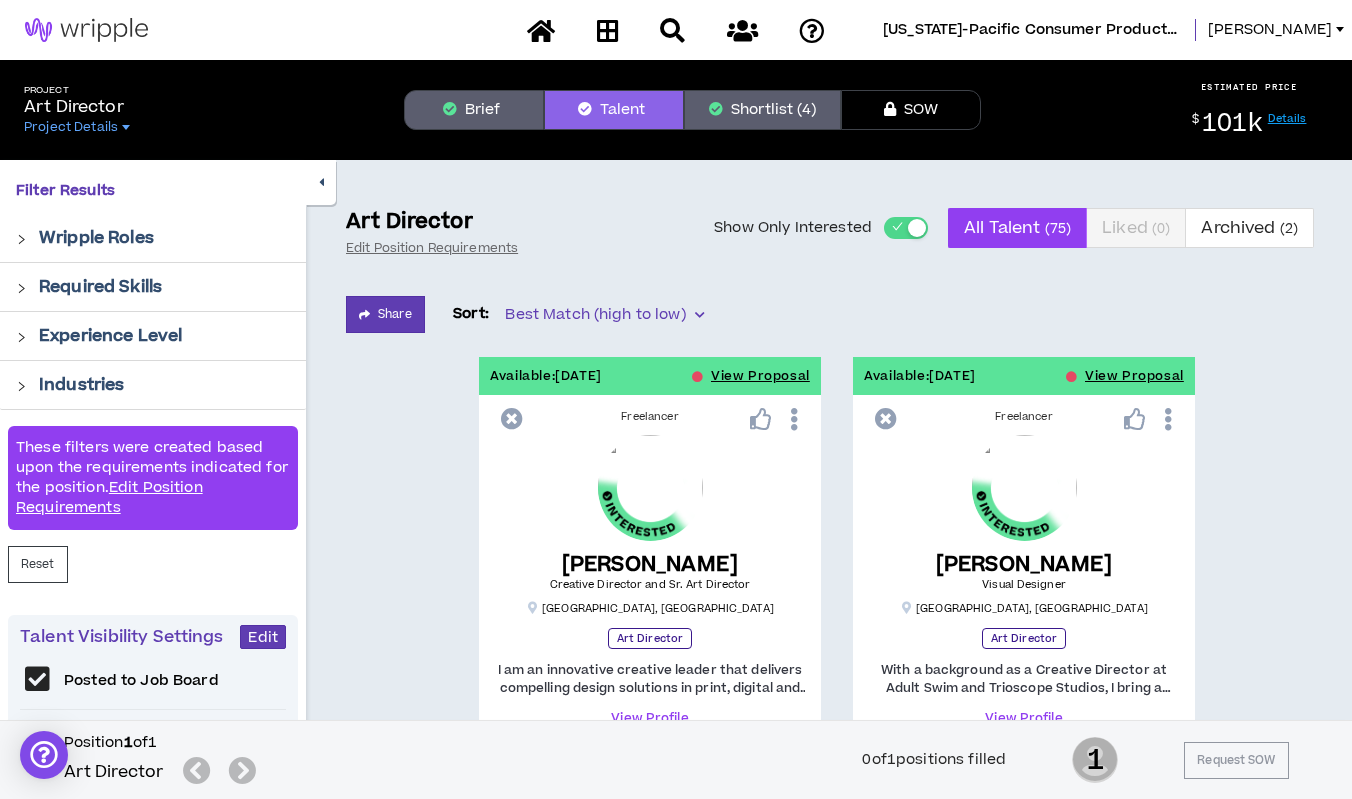 click on "Required Skills" at bounding box center [100, 287] 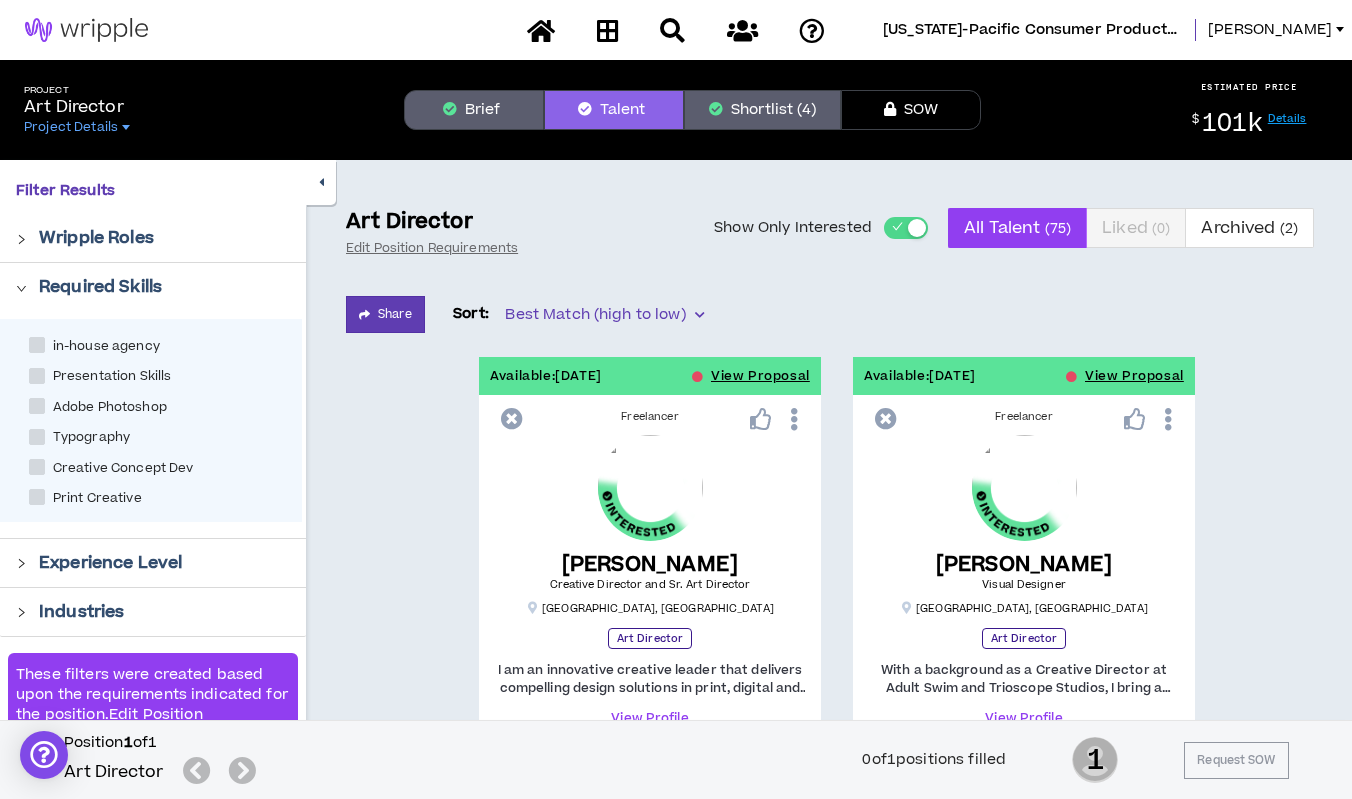 click on "Brief" at bounding box center [474, 110] 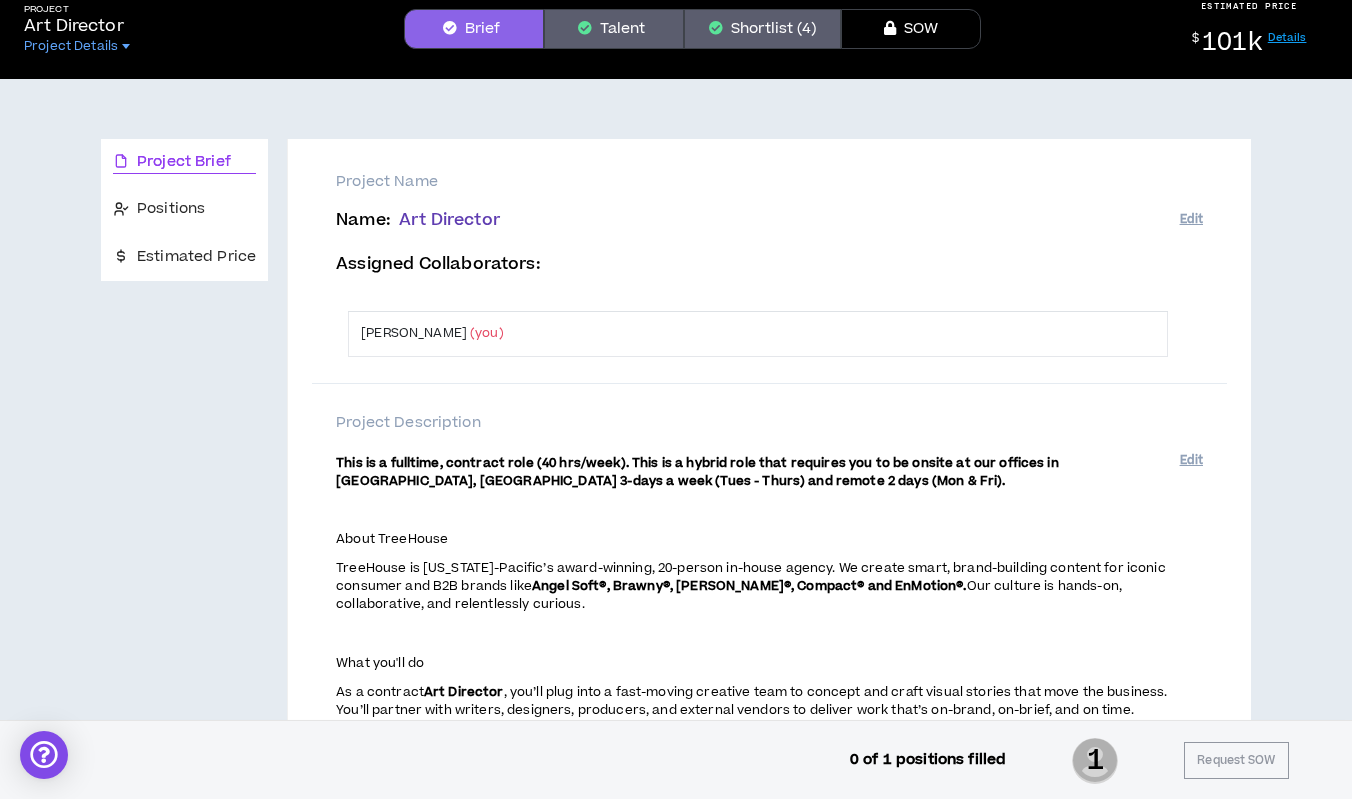 scroll, scrollTop: 0, scrollLeft: 0, axis: both 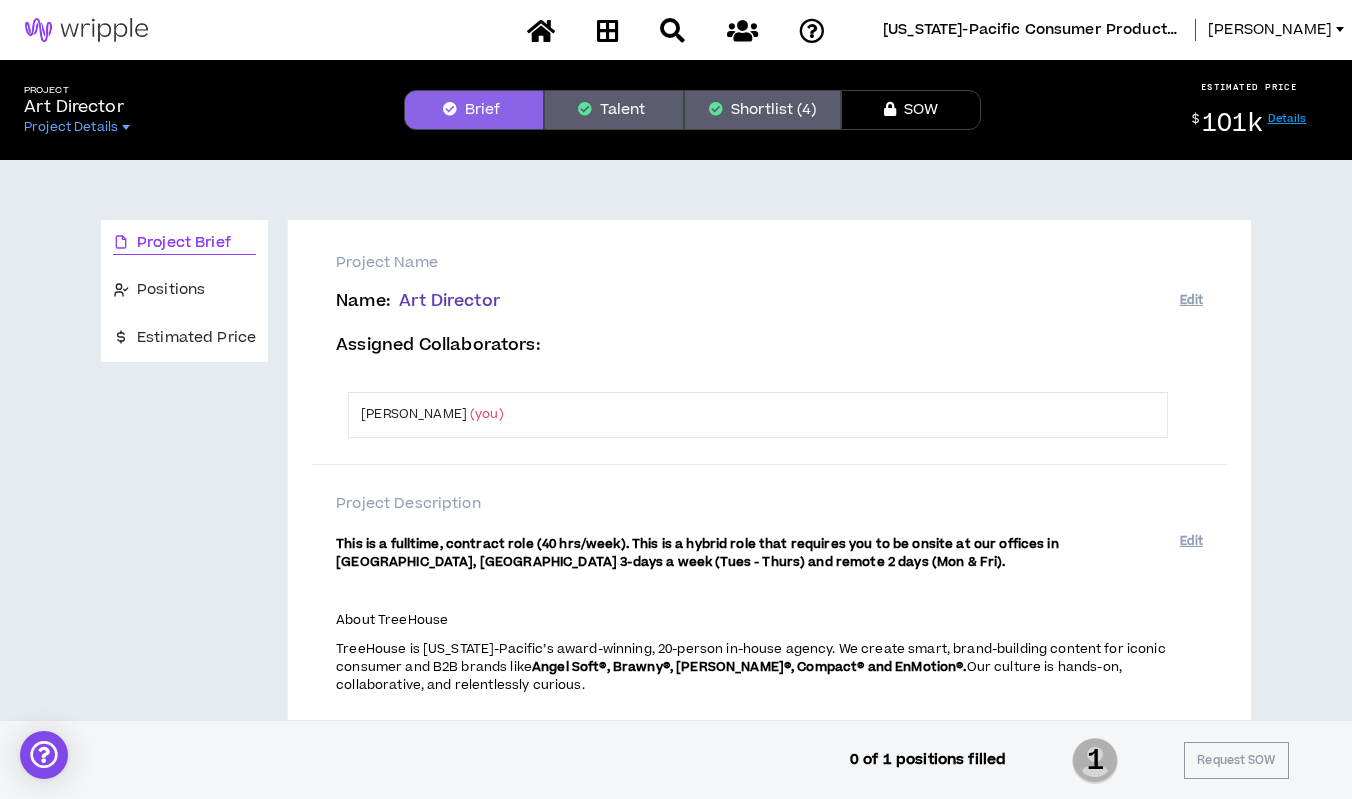 click on "Talent" at bounding box center [614, 110] 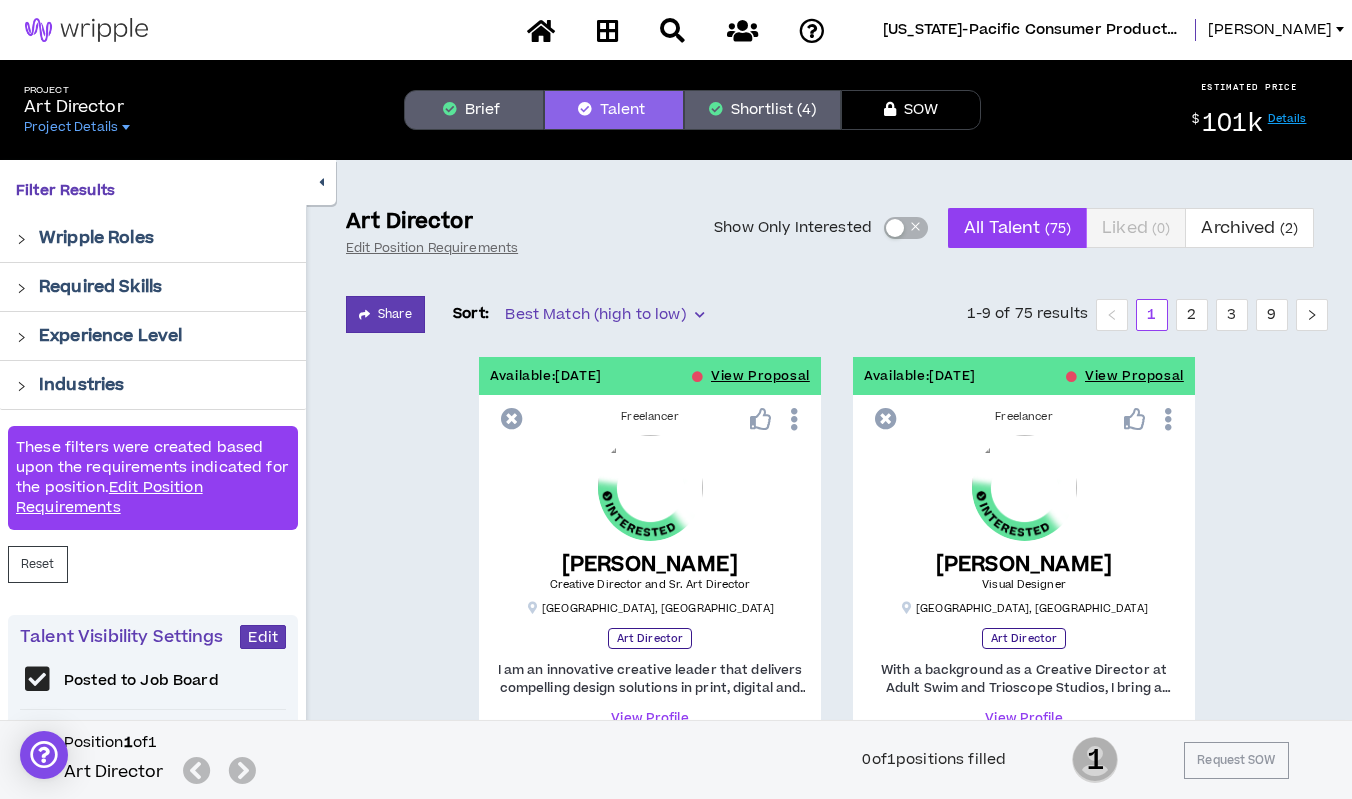 click at bounding box center (27, 286) 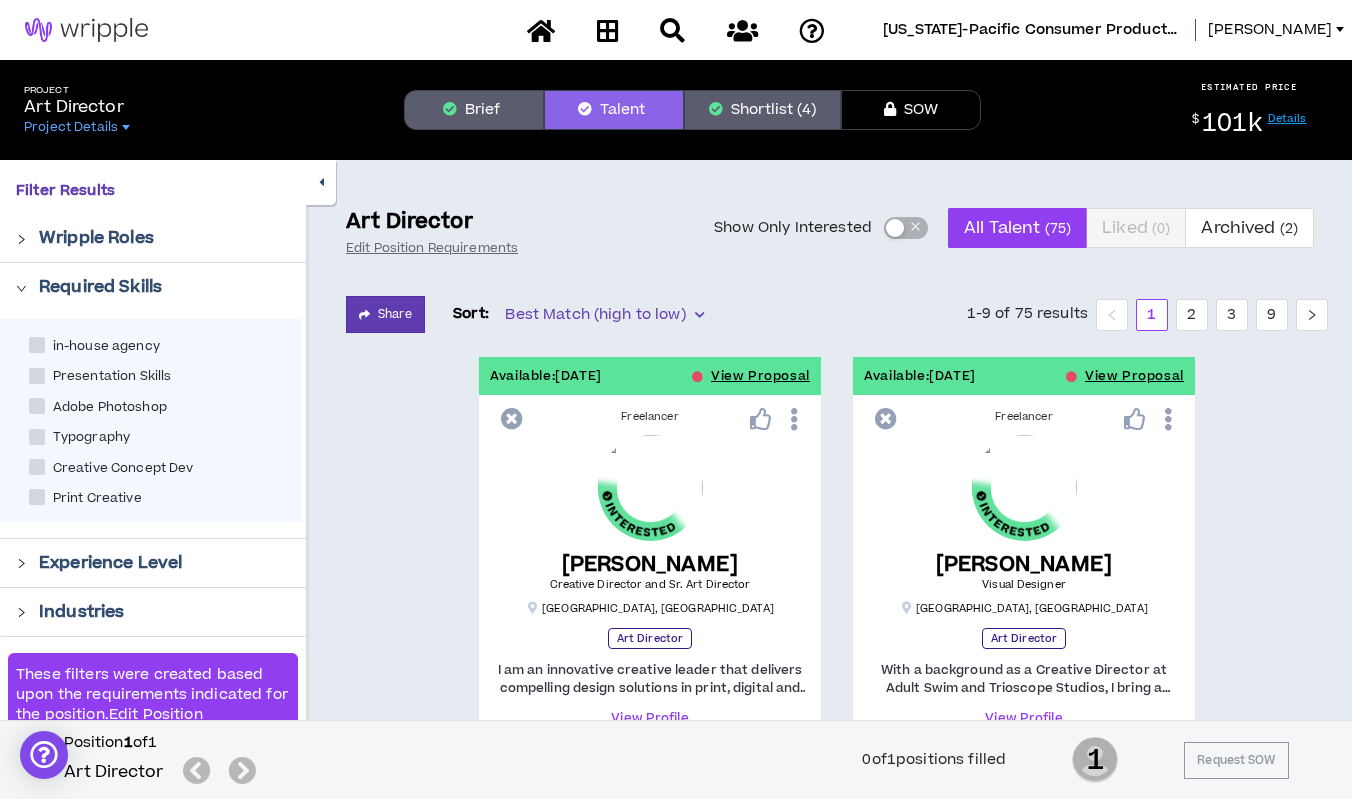 click at bounding box center (27, 286) 